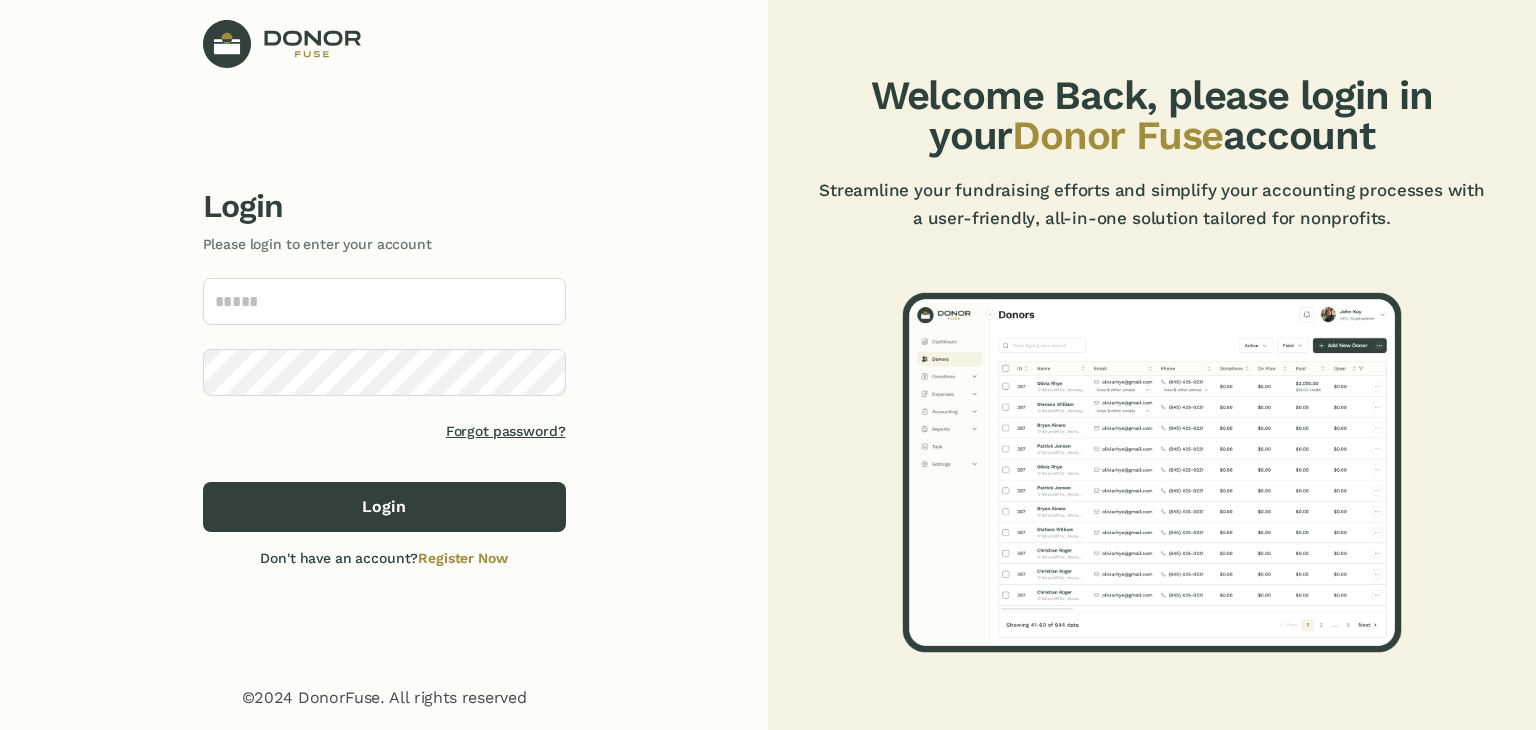 scroll, scrollTop: 0, scrollLeft: 0, axis: both 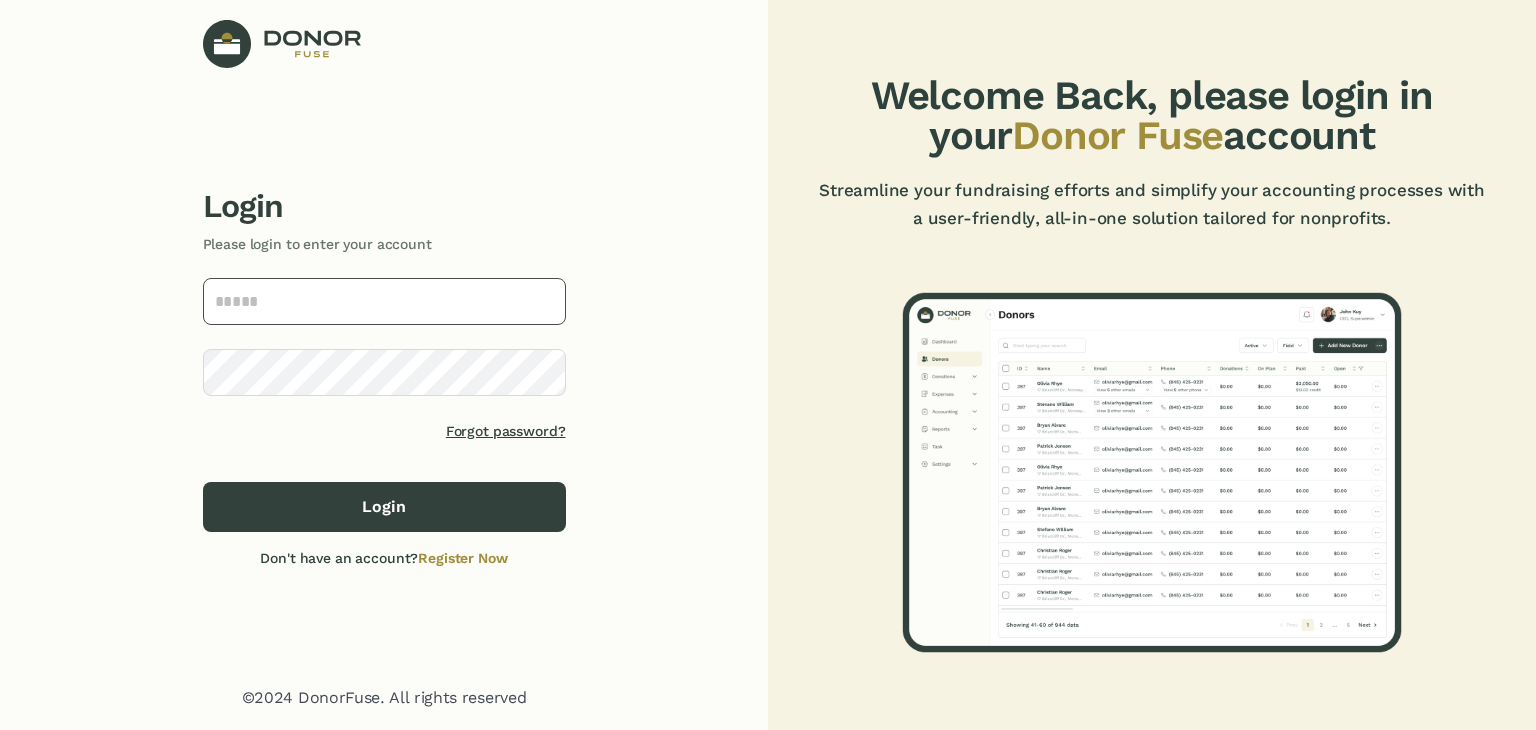 click 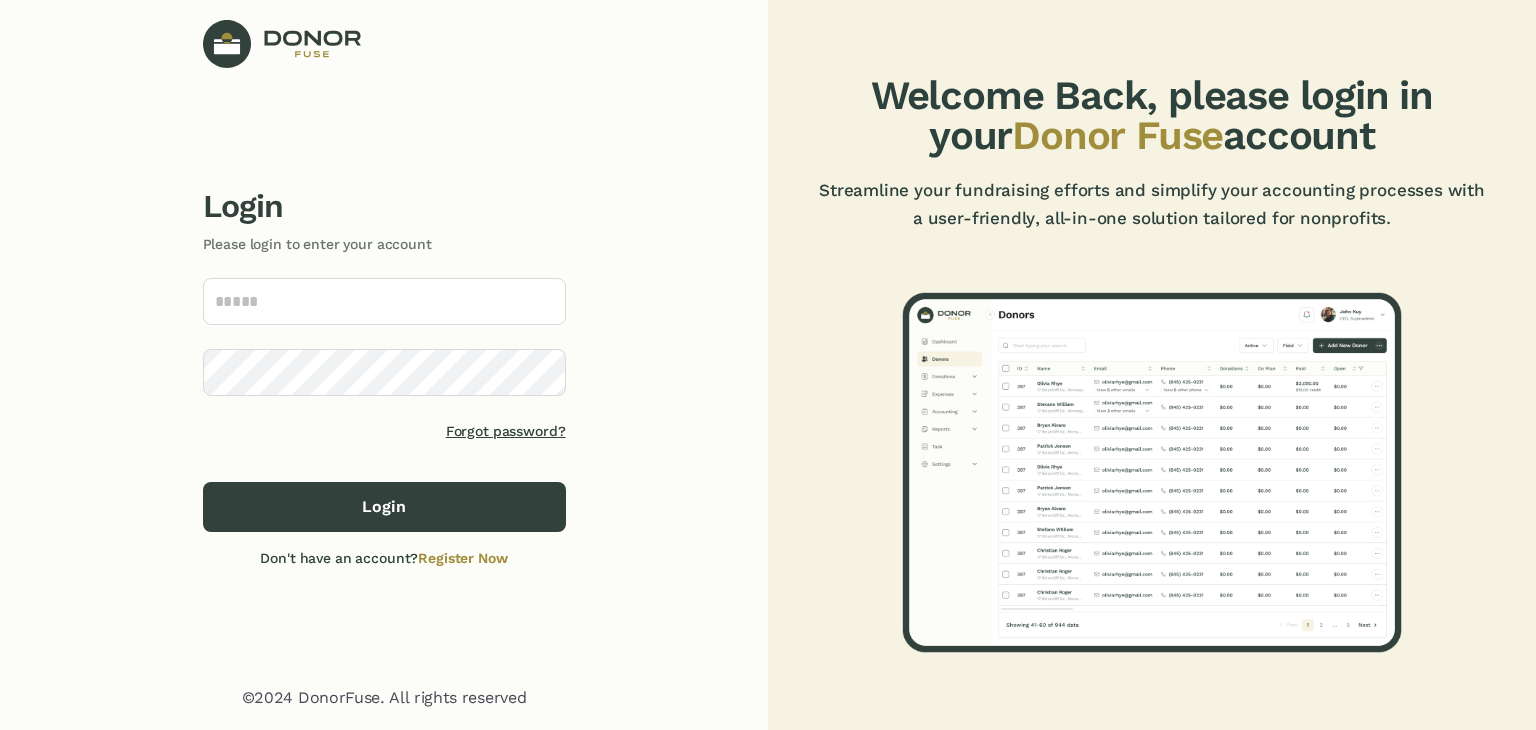 click on "Forgot password?" 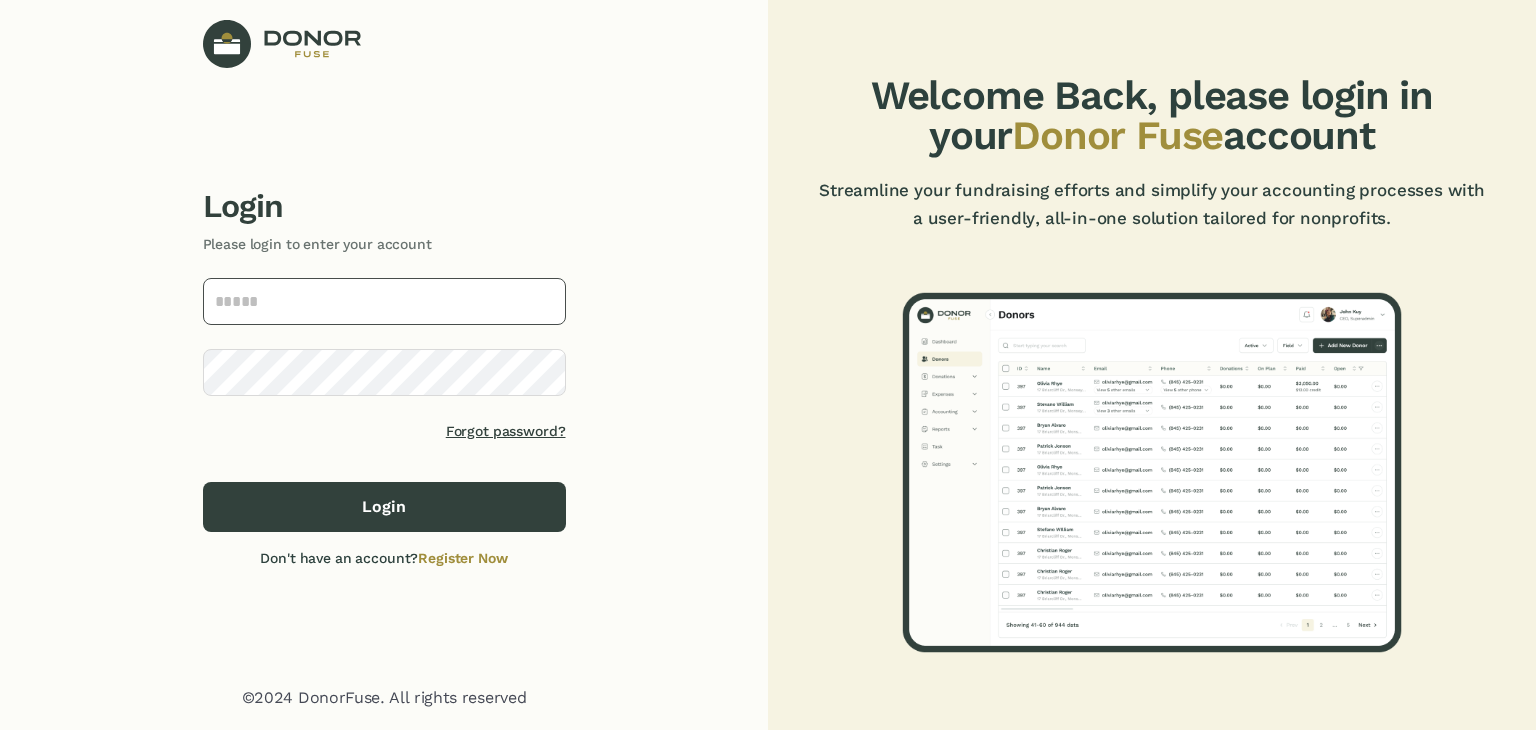 type on "**********" 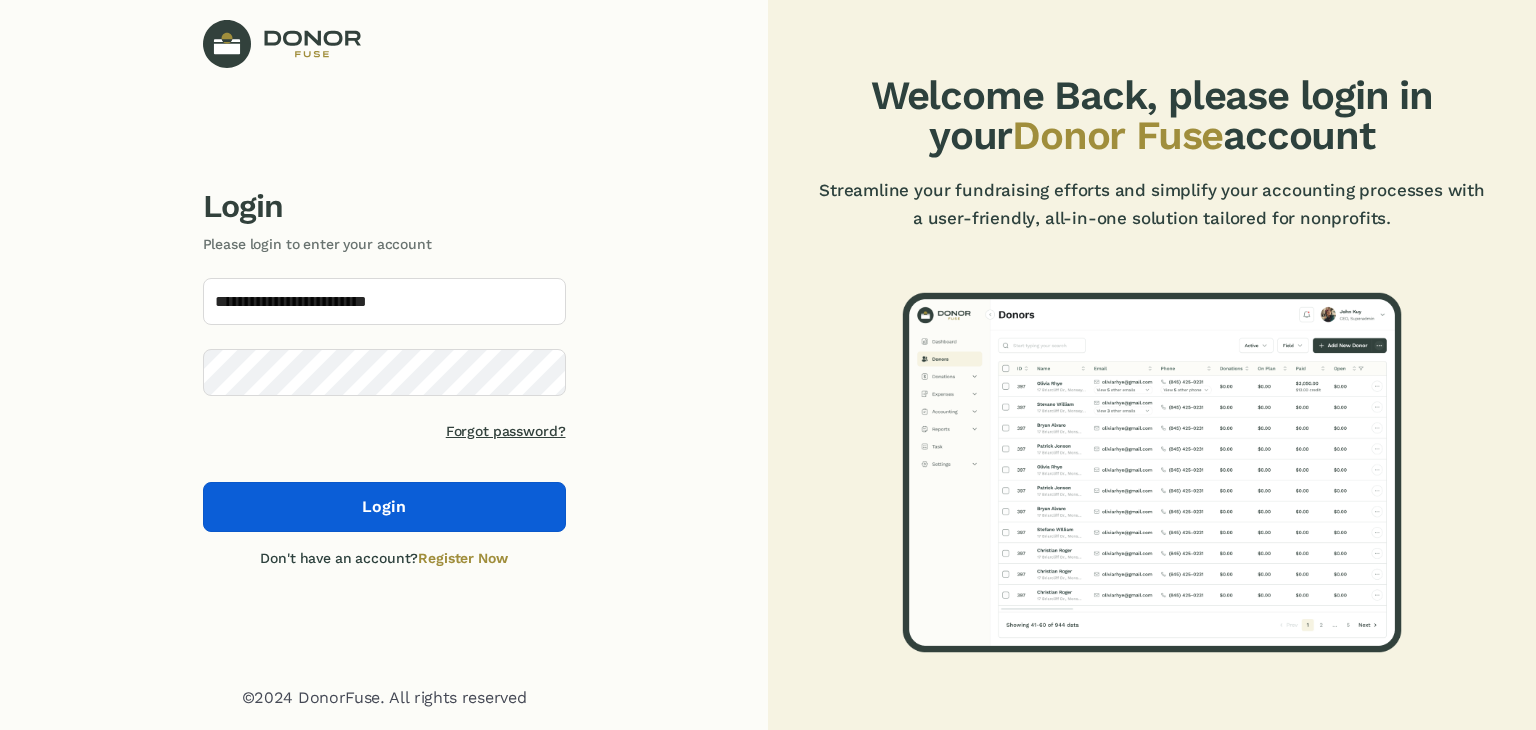 click on "Login" 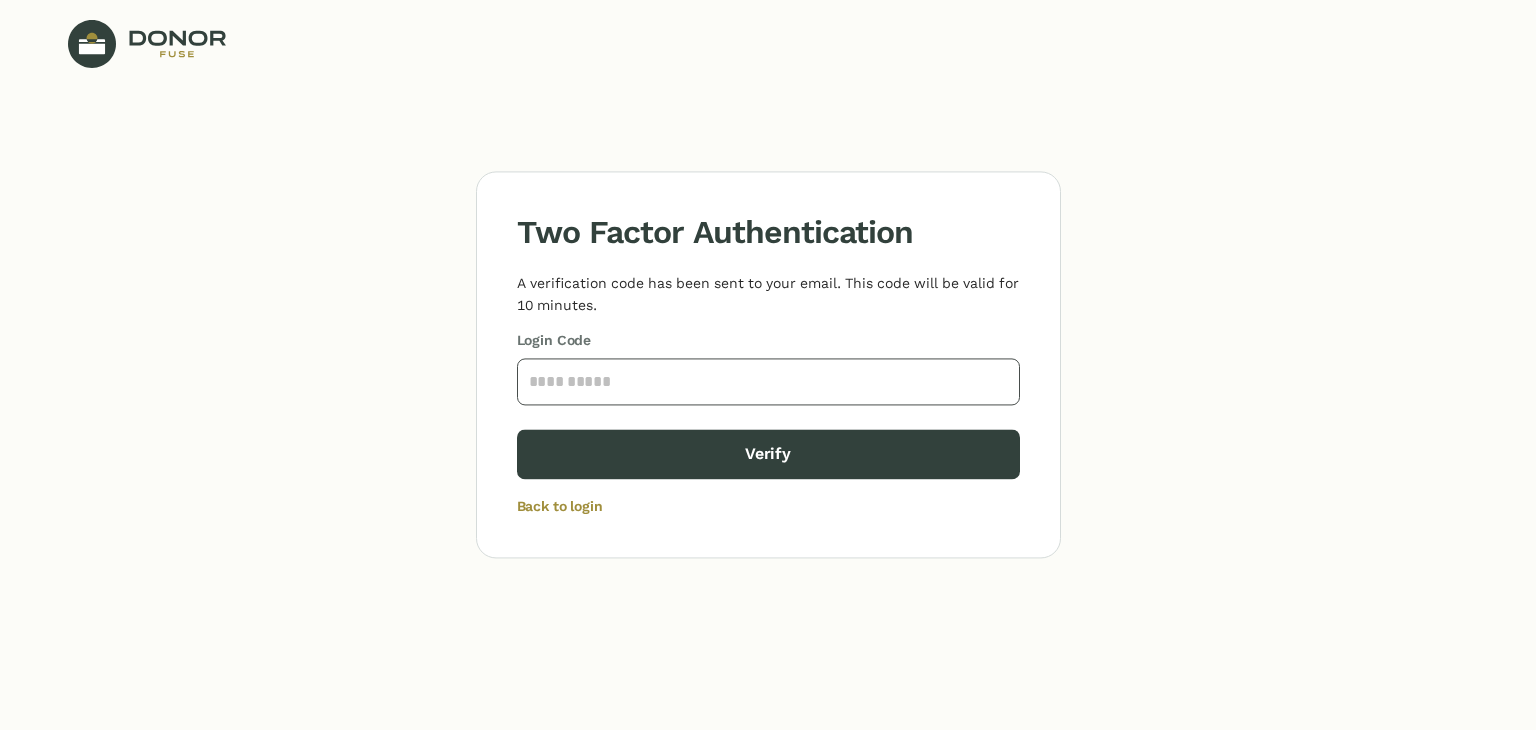 click 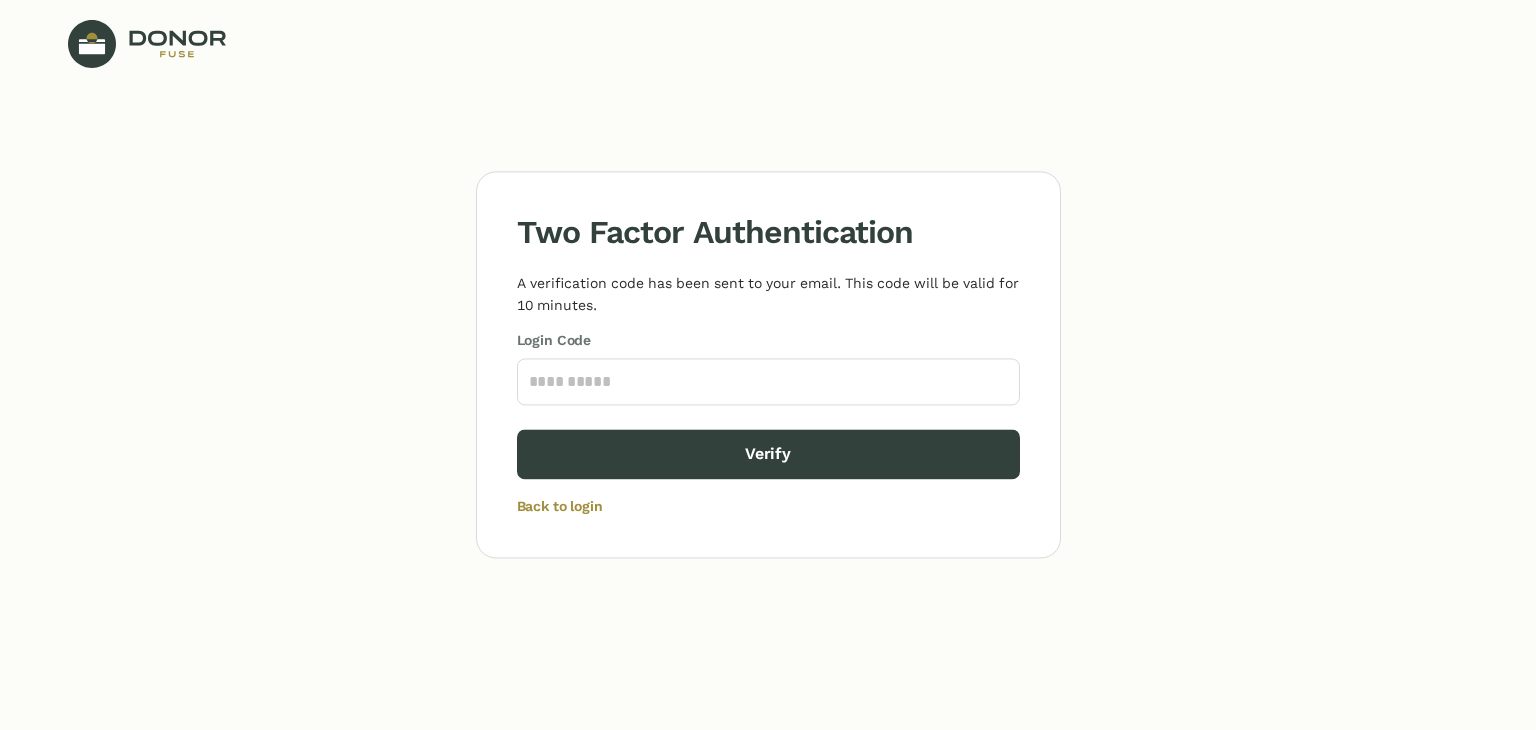 drag, startPoint x: 618, startPoint y: 373, endPoint x: 423, endPoint y: 216, distance: 250.34776 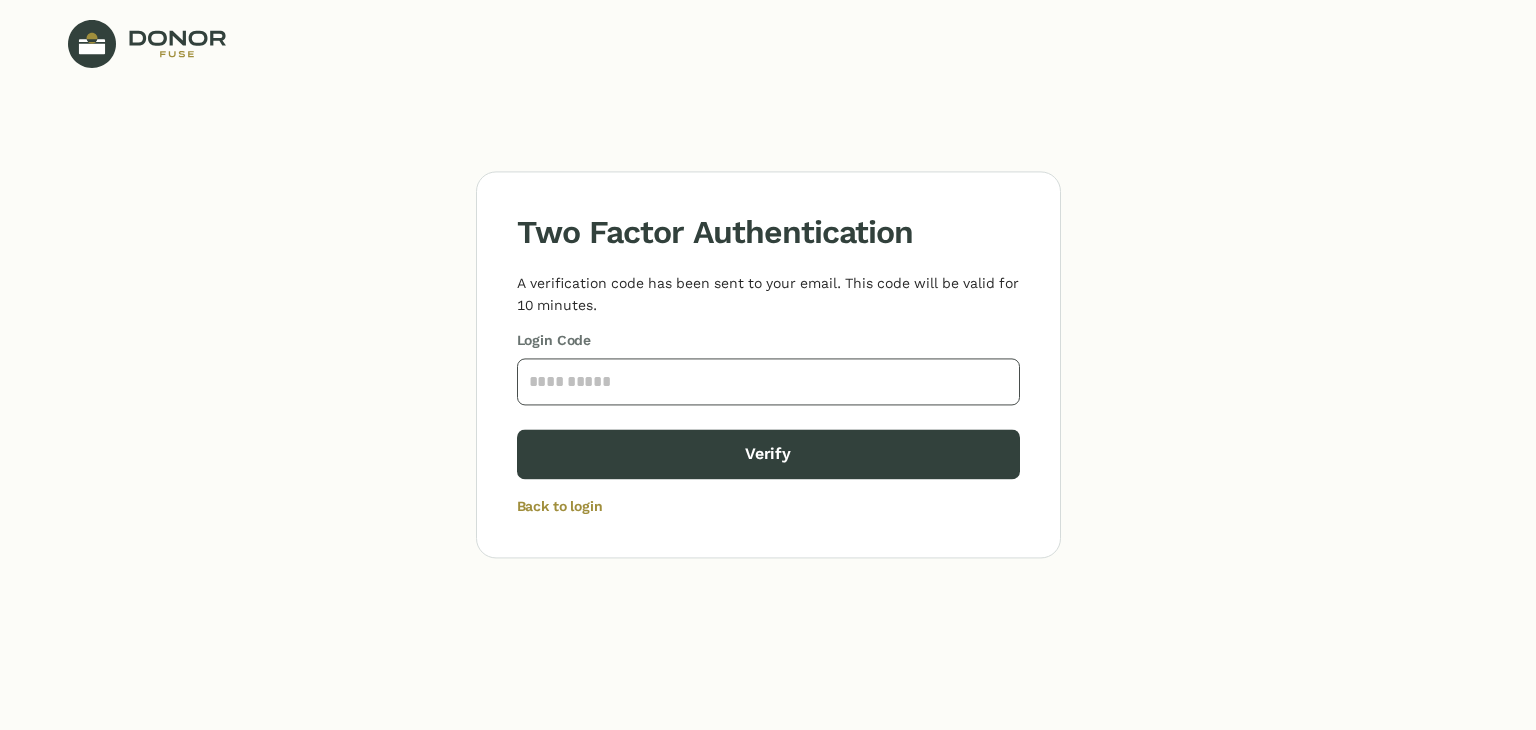 paste on "****" 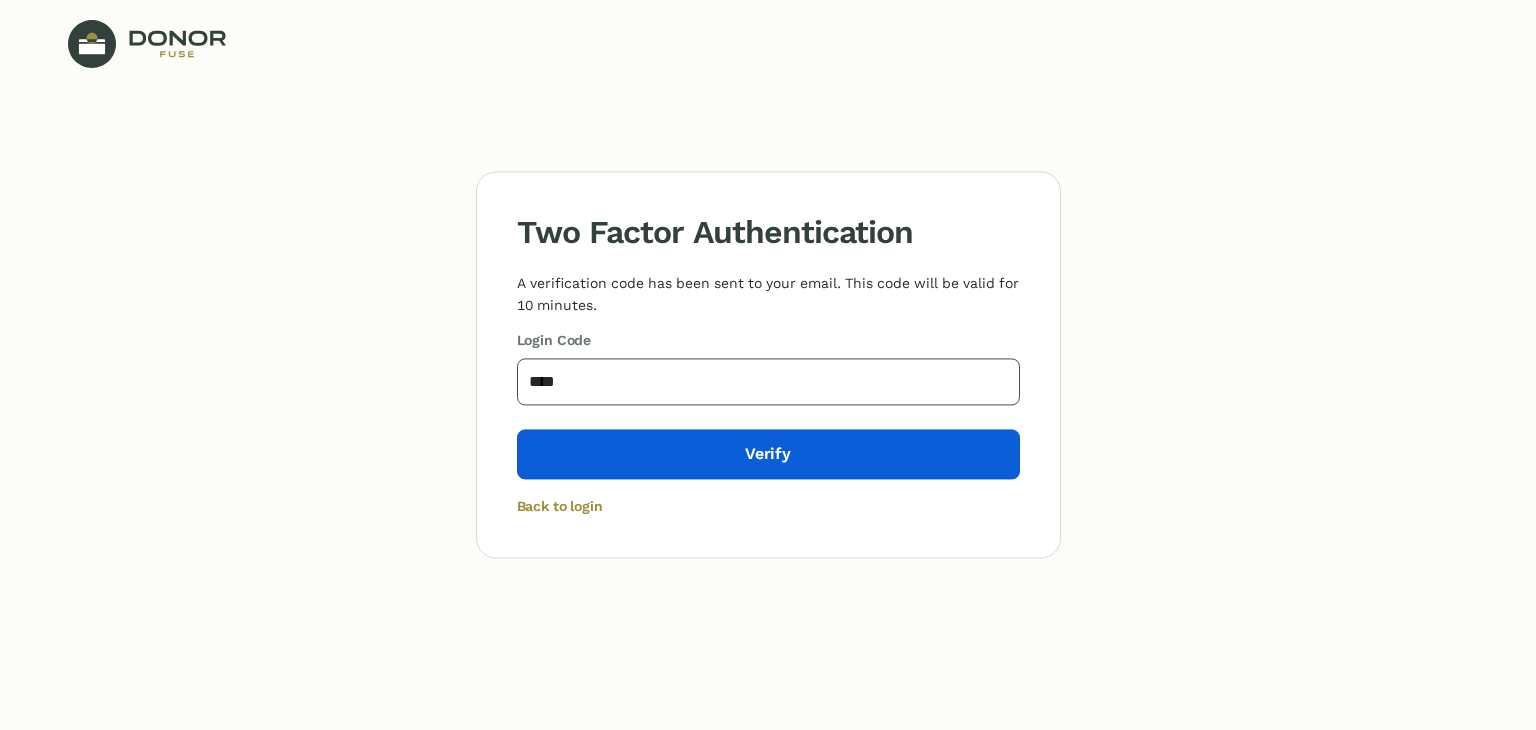 type on "****" 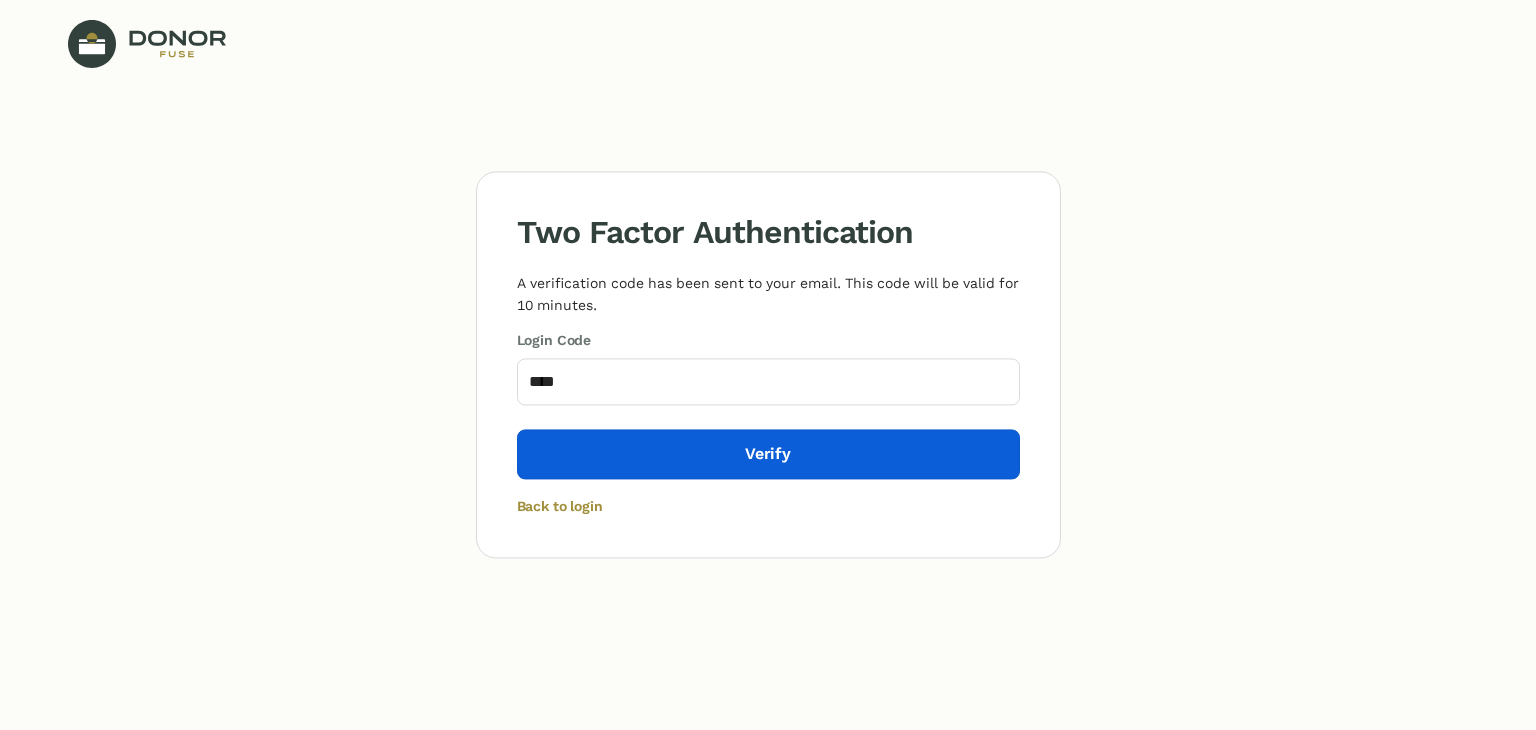 click on "Verify" 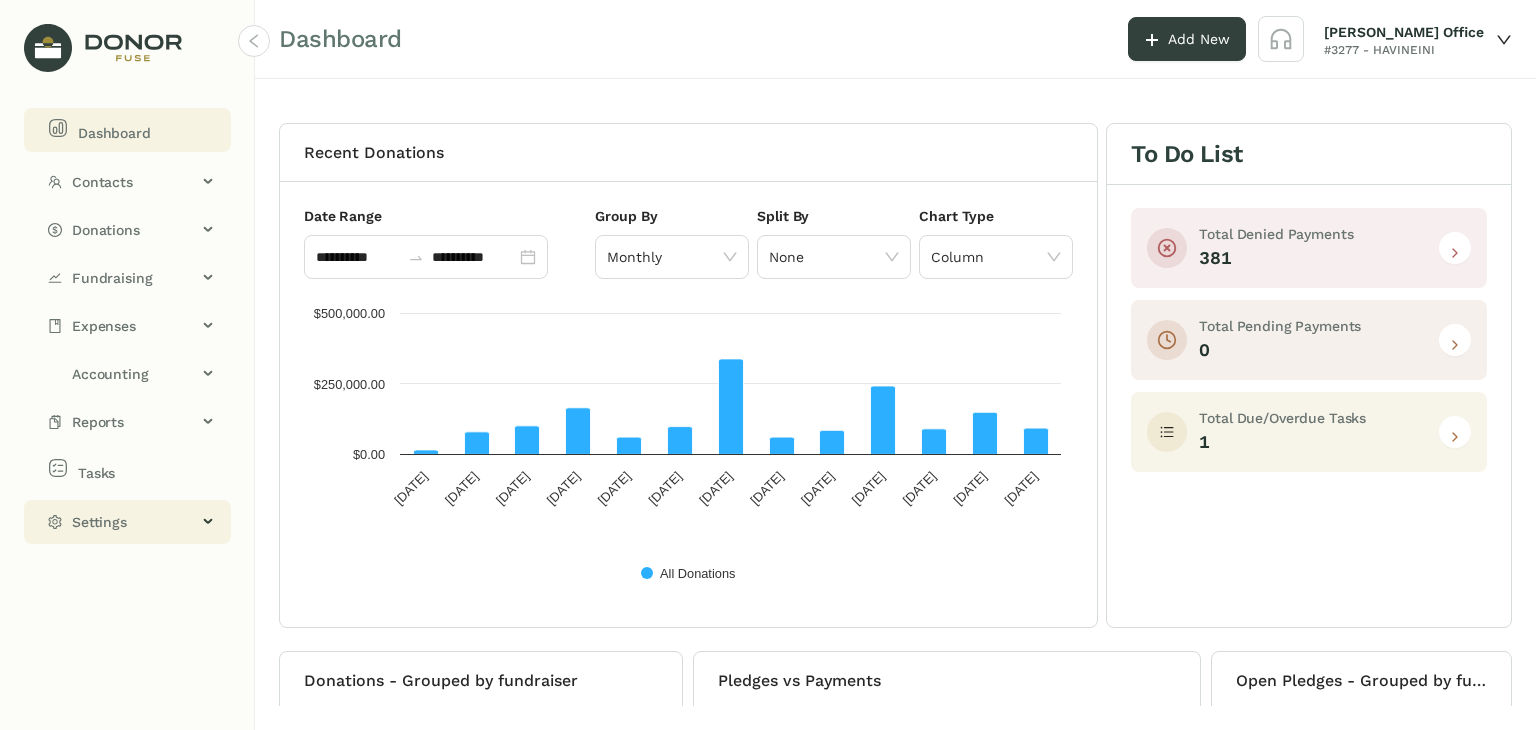 click on "Settings" 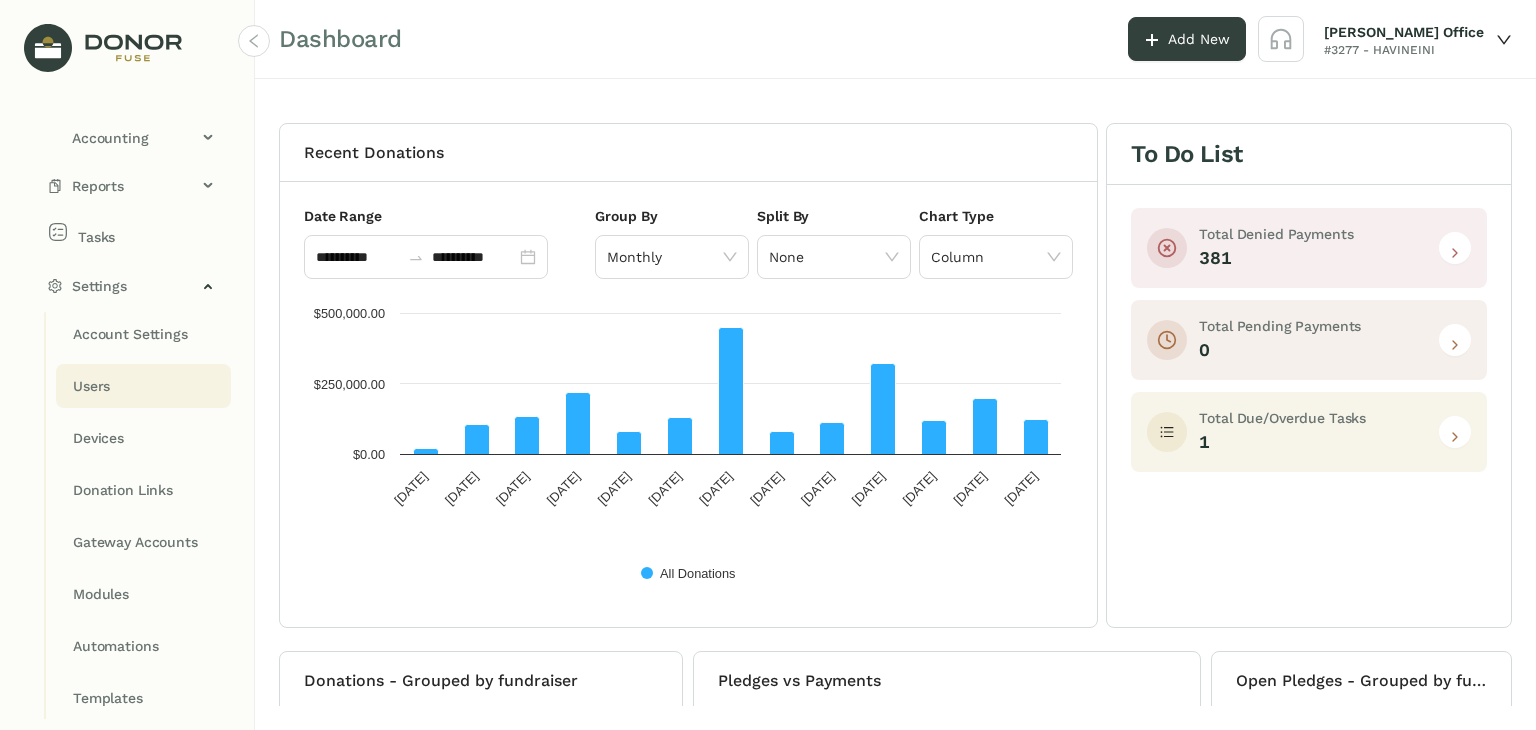 scroll, scrollTop: 237, scrollLeft: 0, axis: vertical 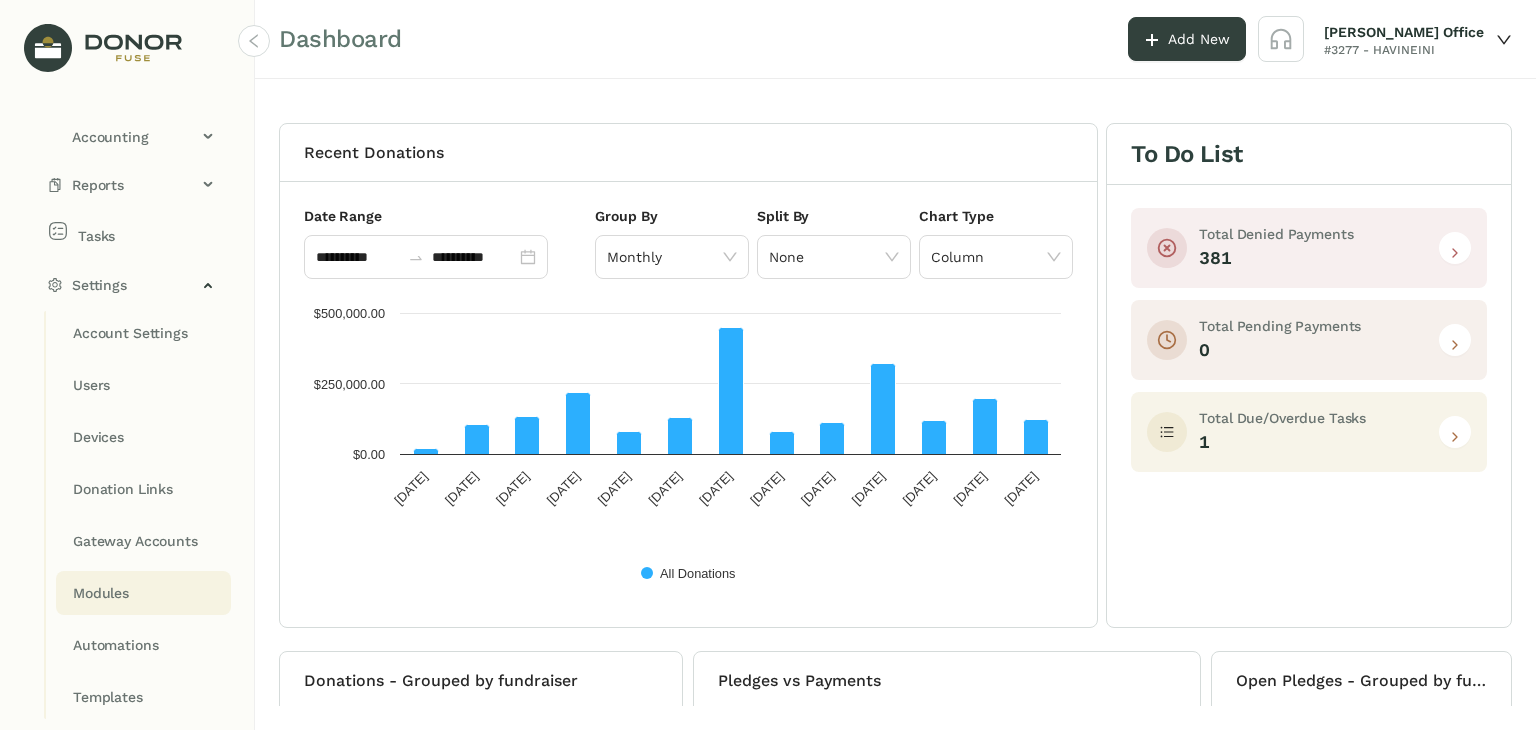 click on "Modules" 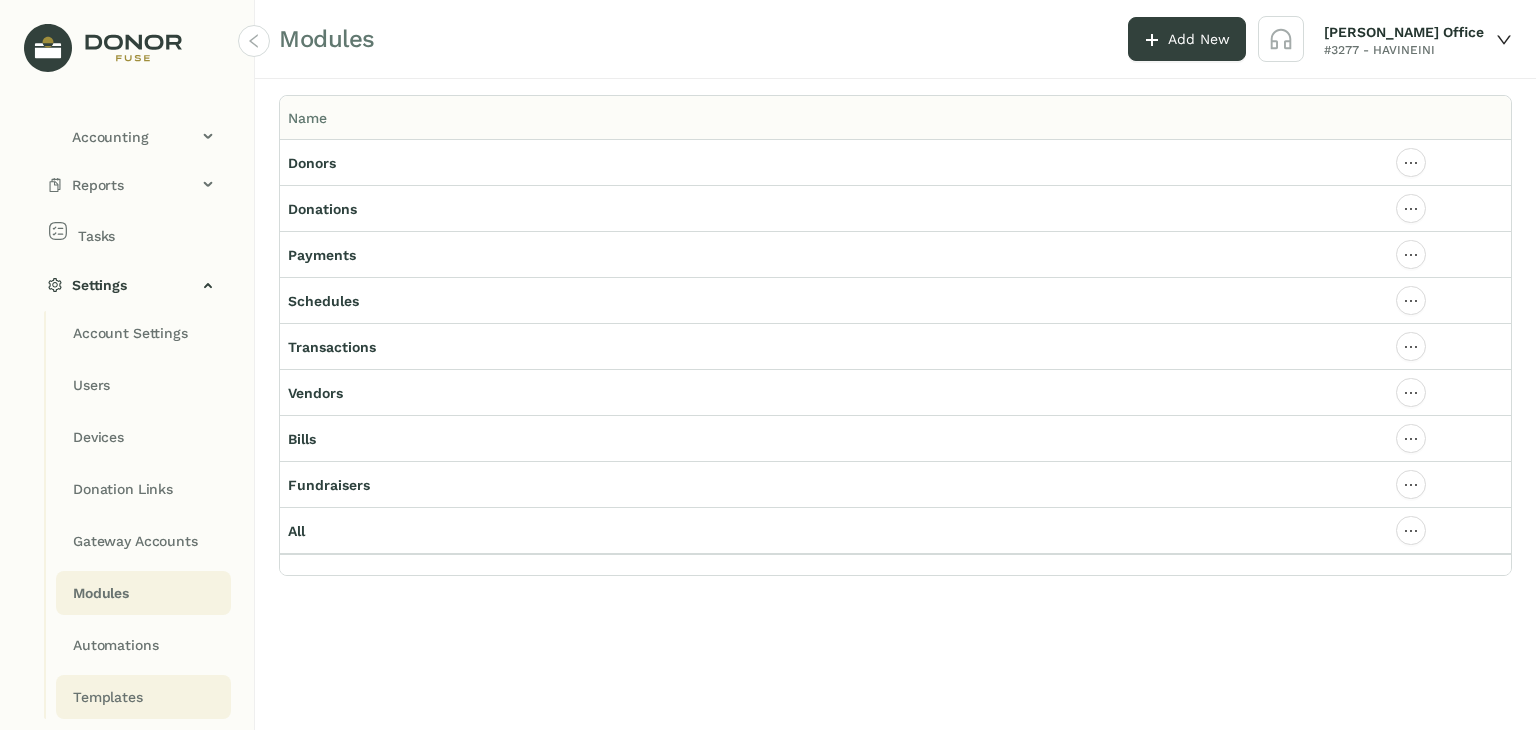 click on "Templates" 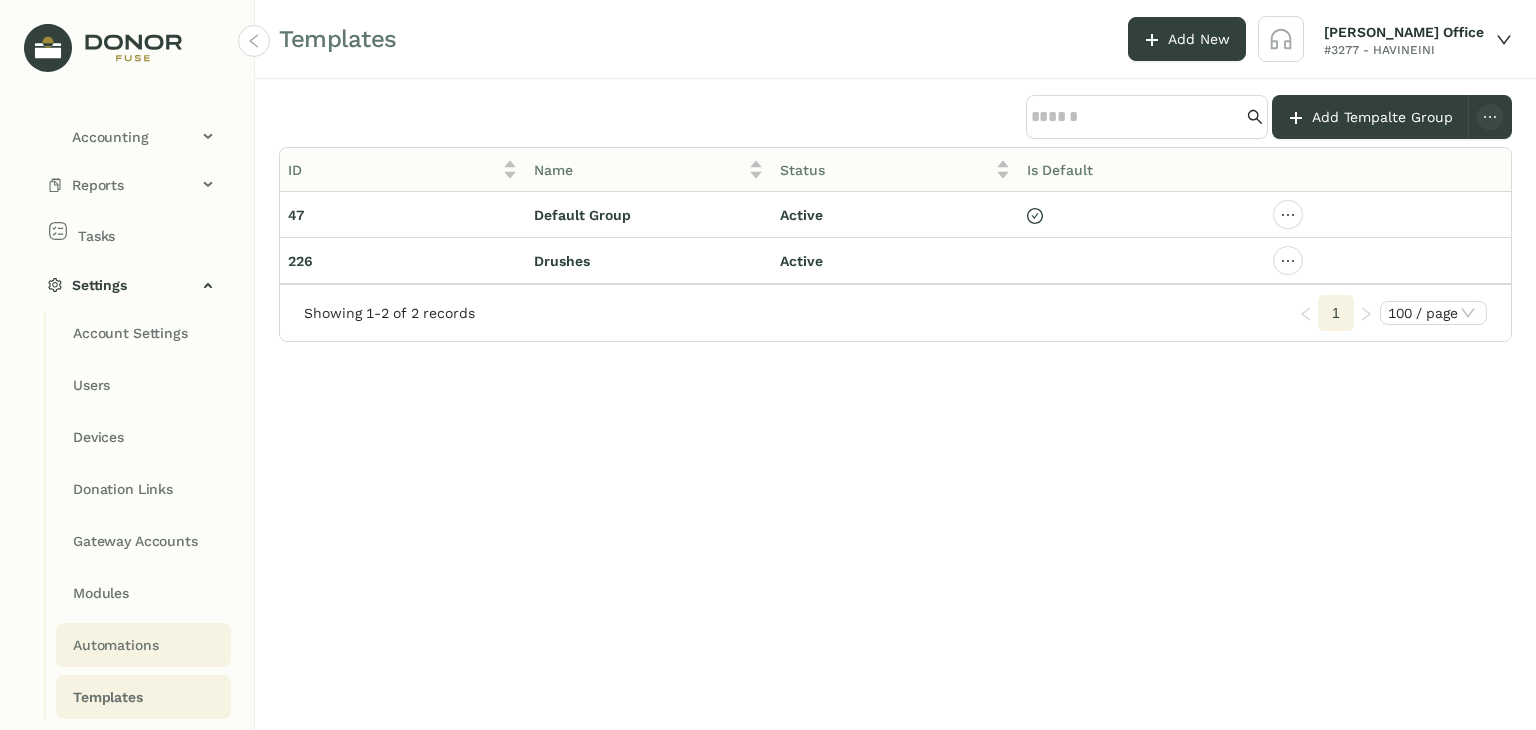 click on "Automations" 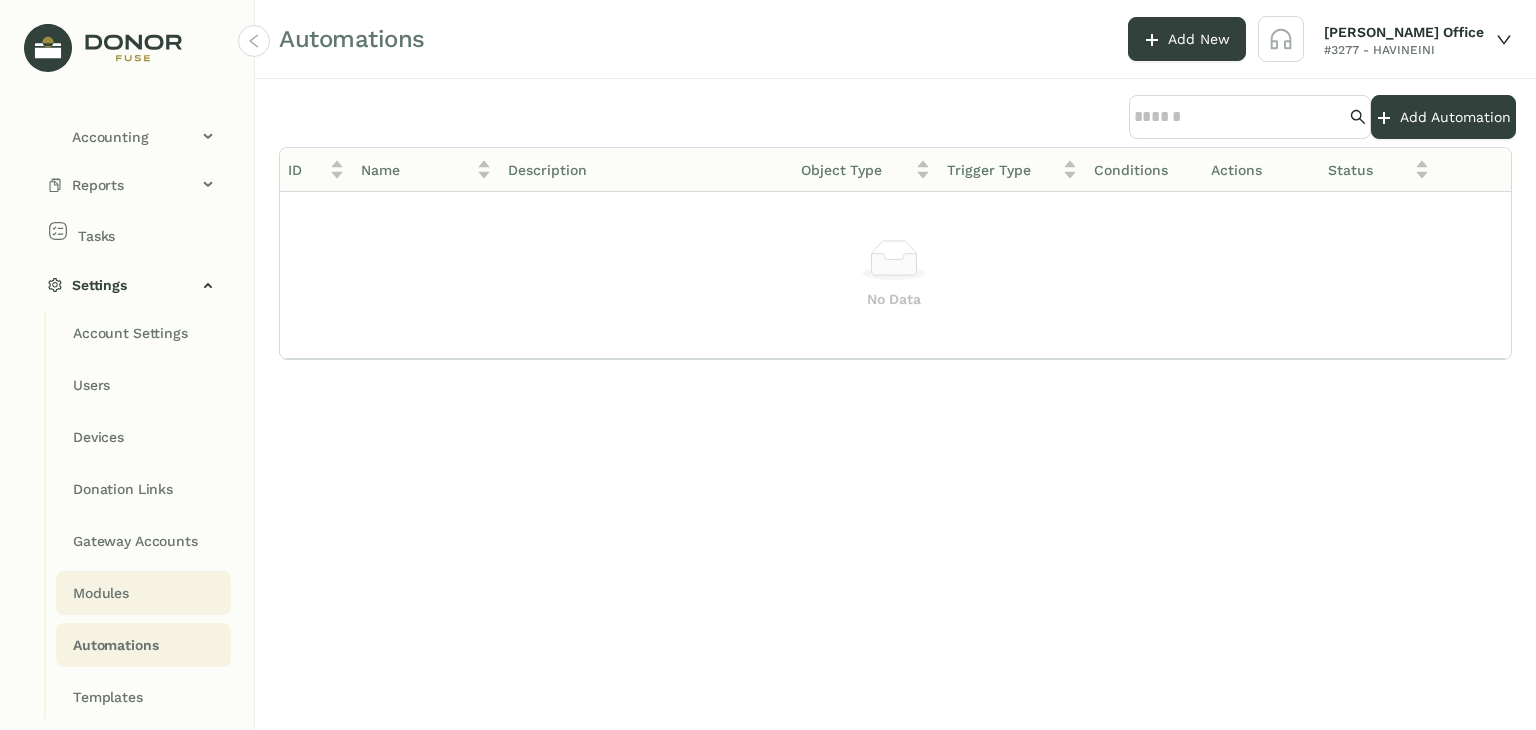 click on "Modules" 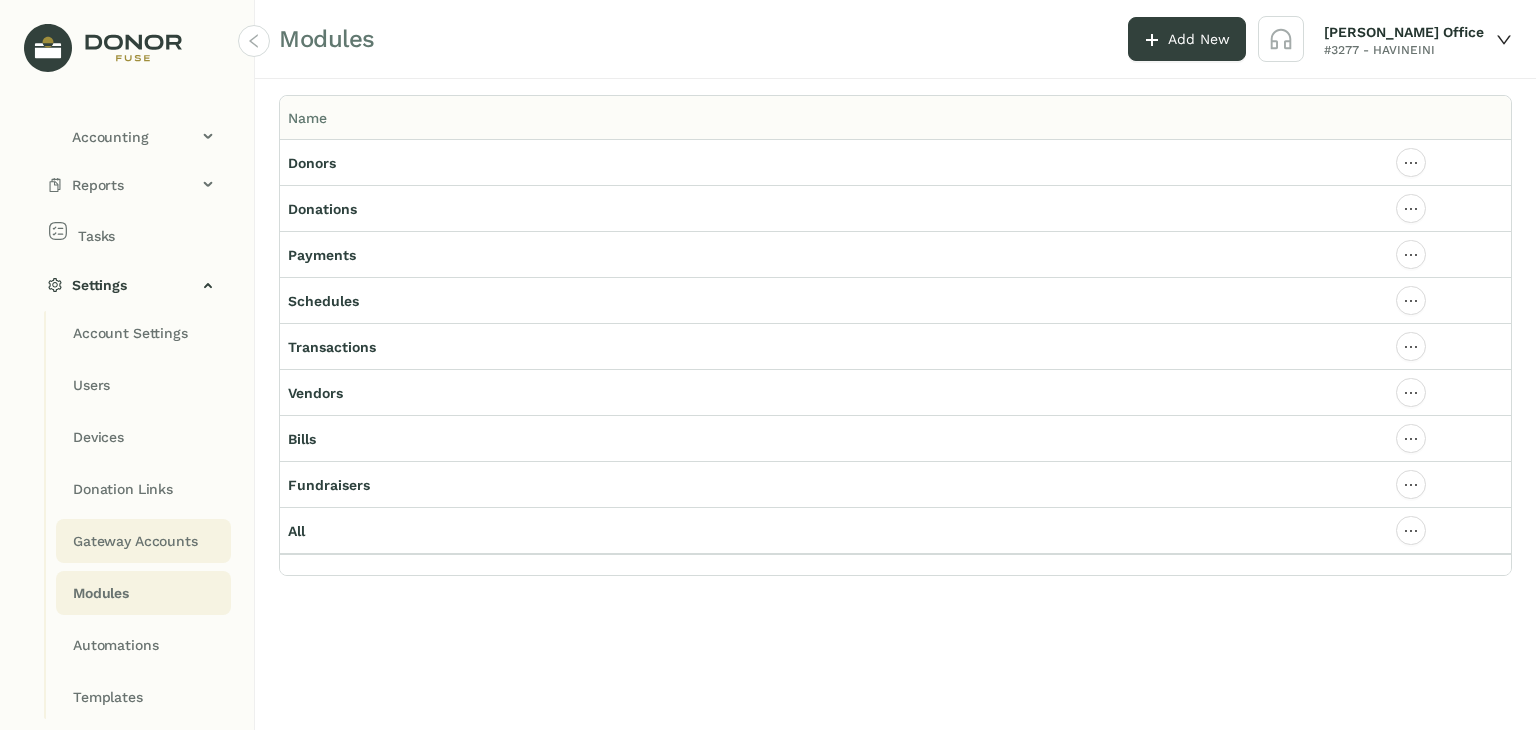 click on "Gateway Accounts" 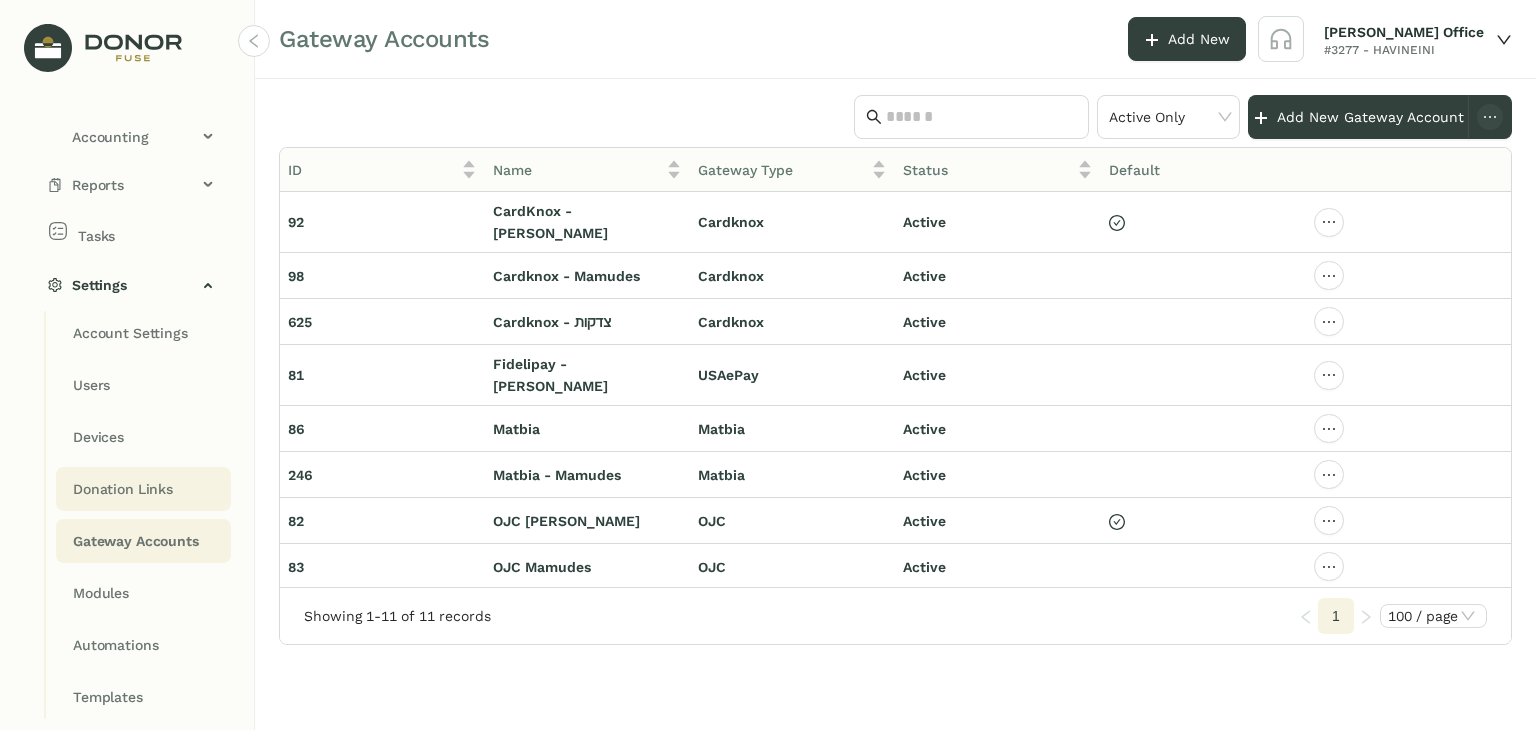 click on "Donation Links" 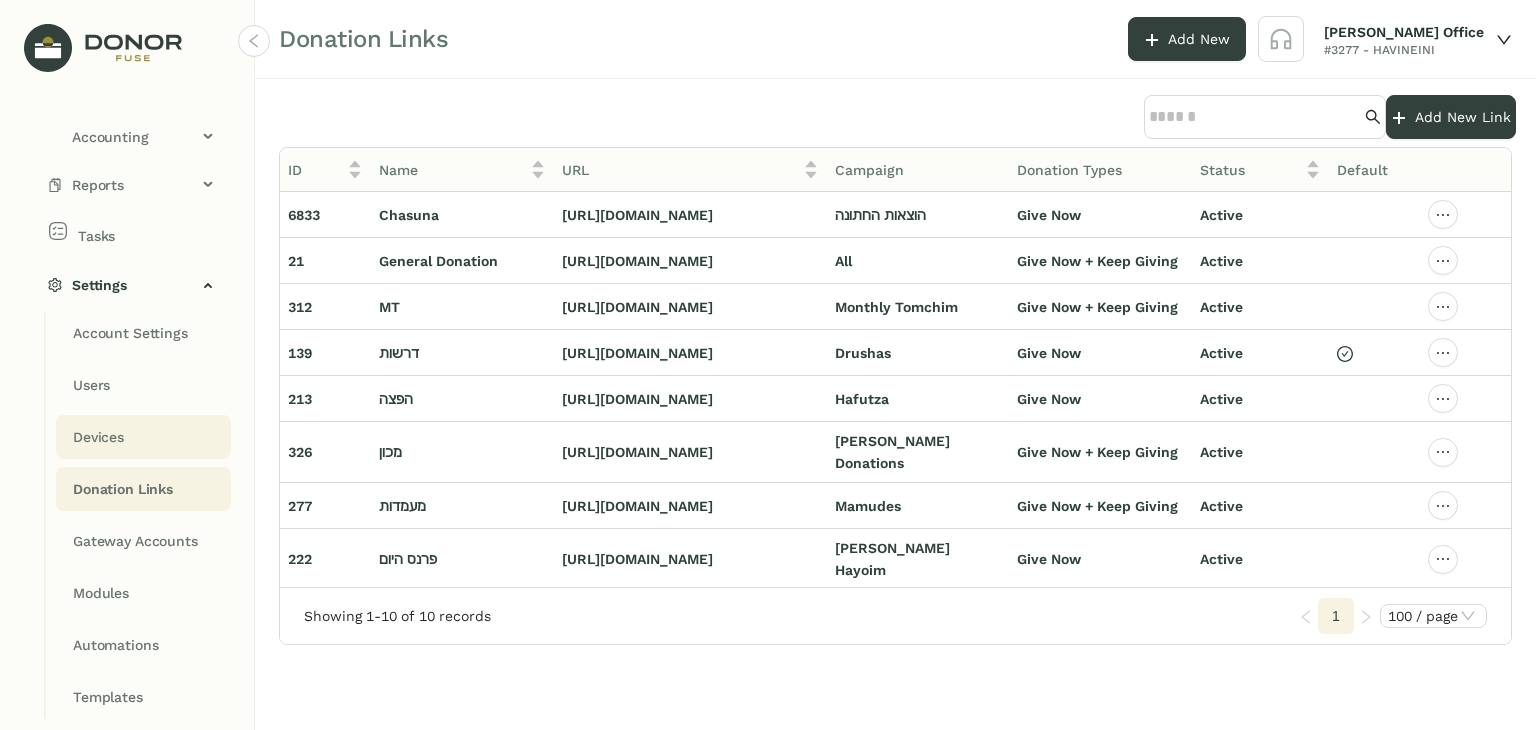 click on "Devices" 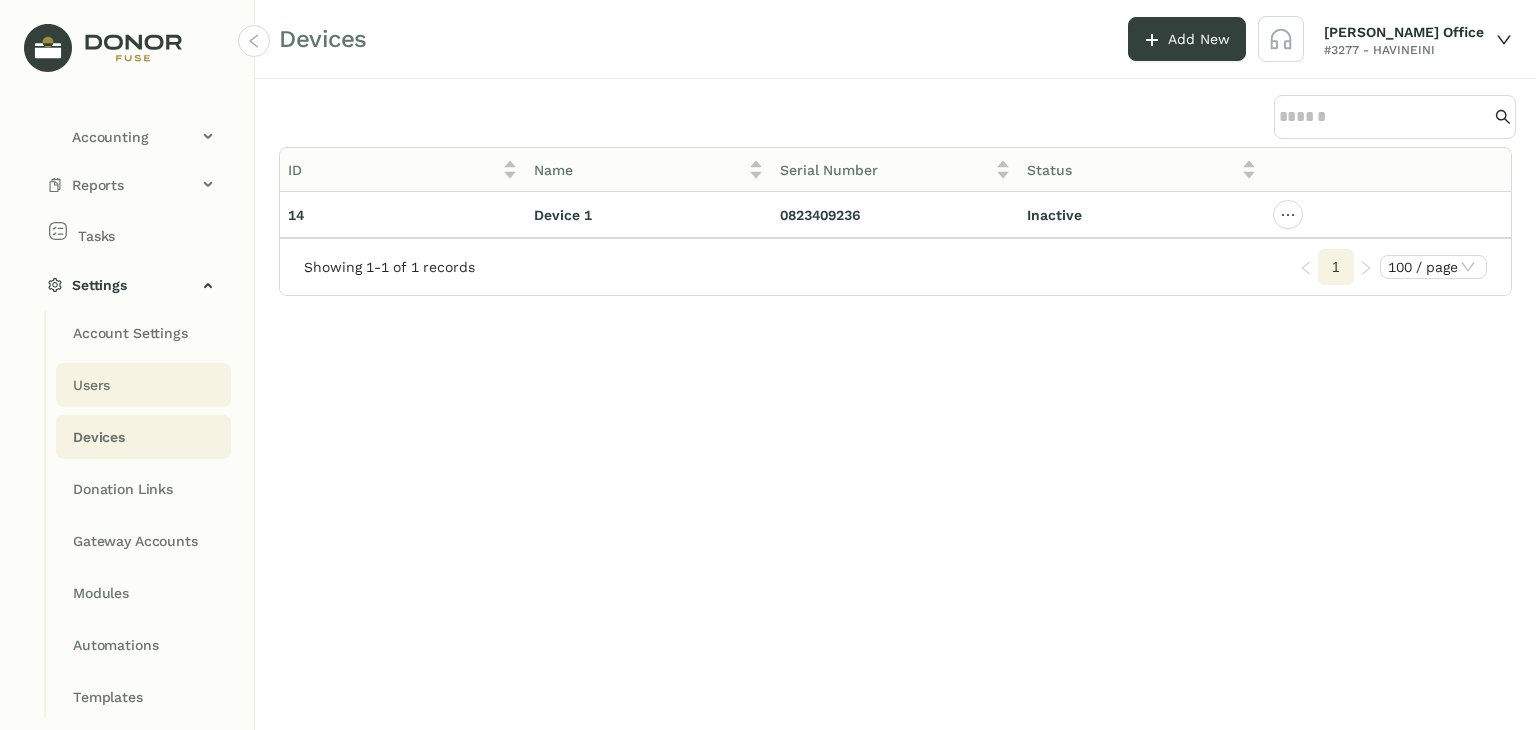 click on "Users" 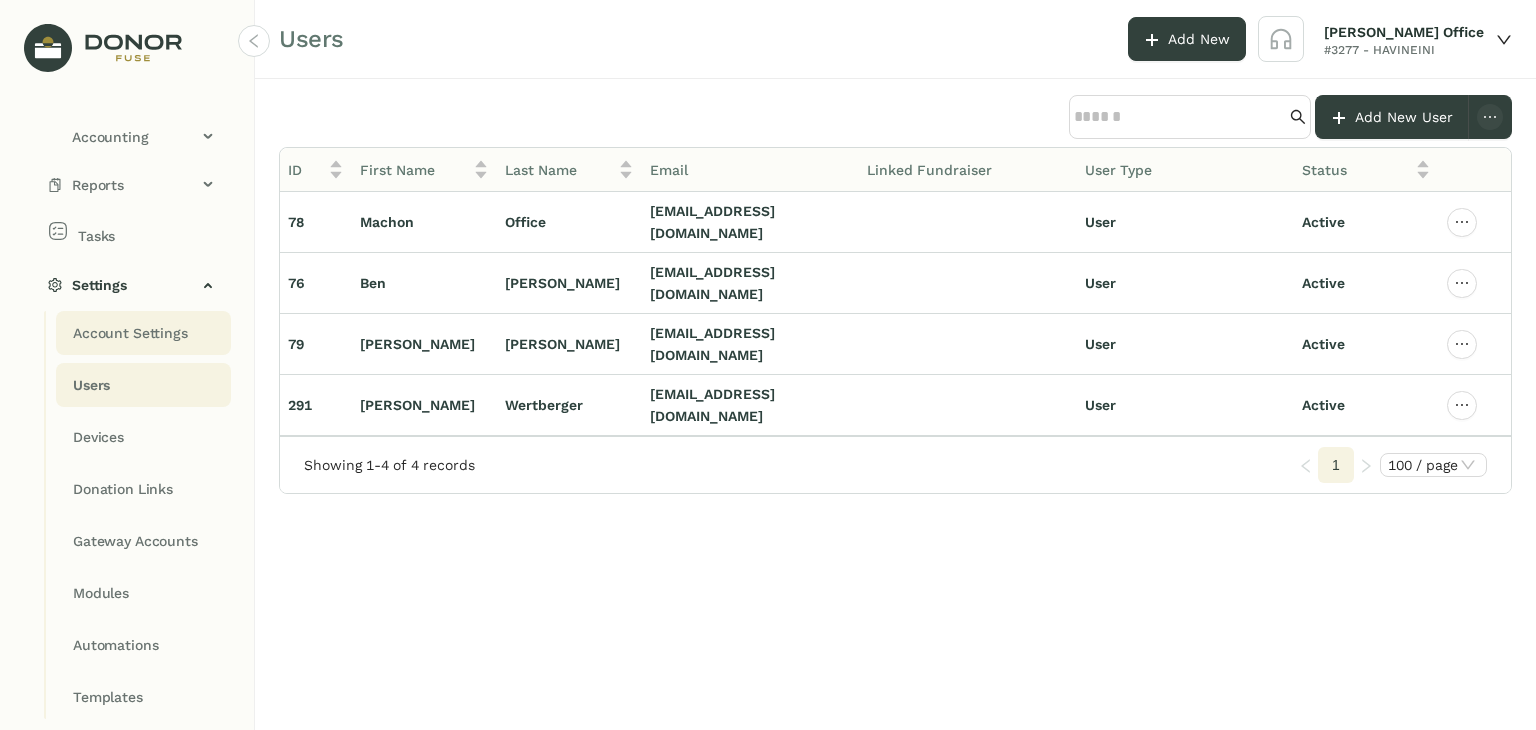 click on "Account Settings" 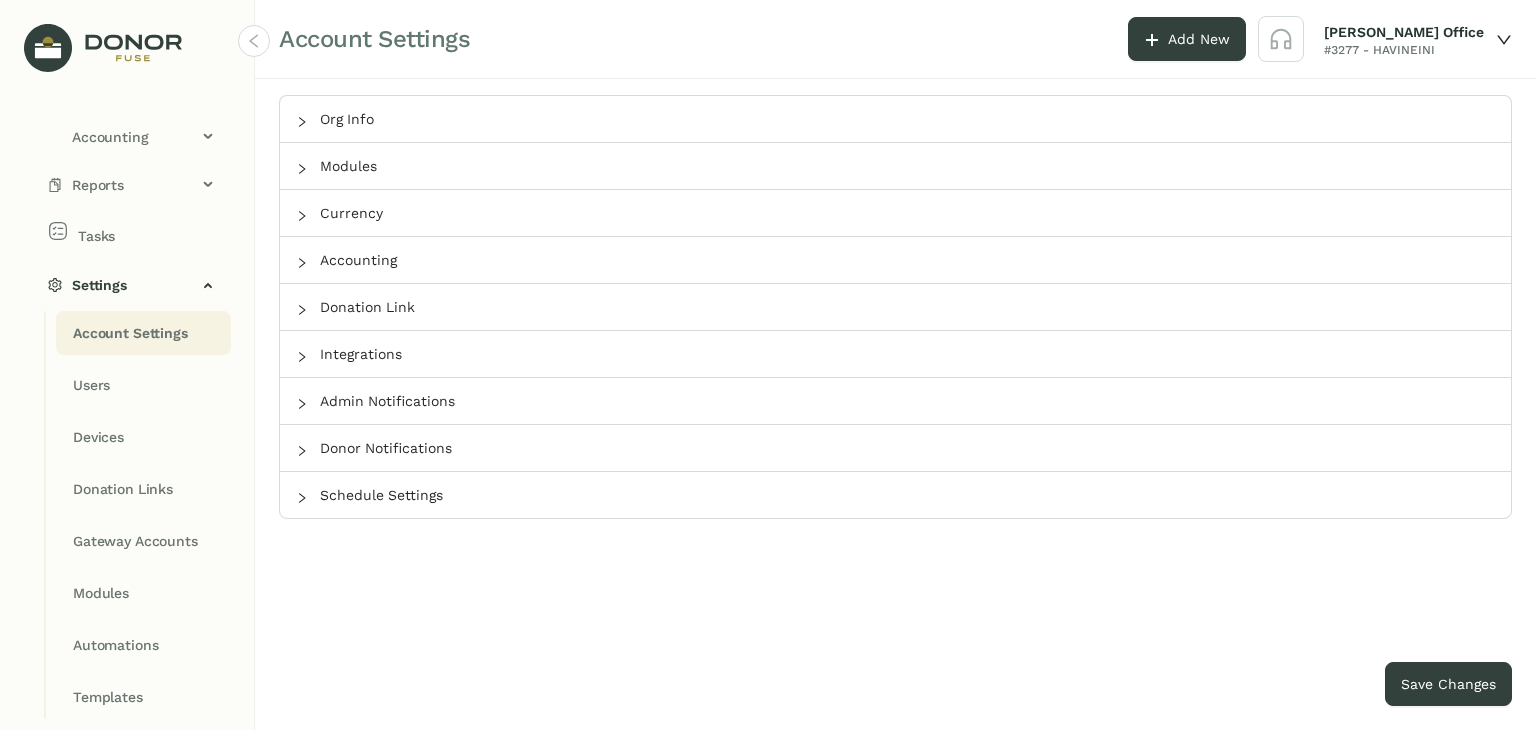 type on "*********" 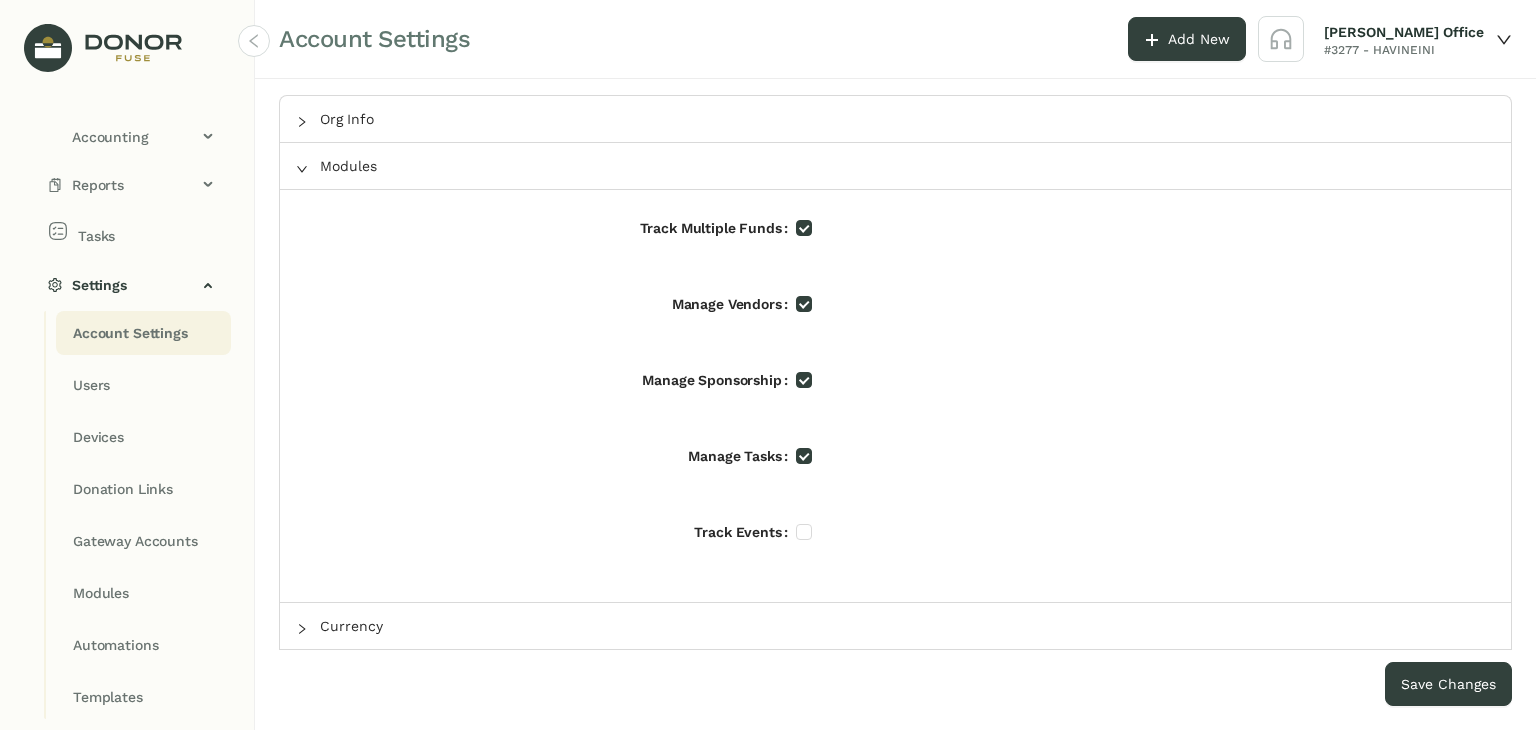 click on "Modules" 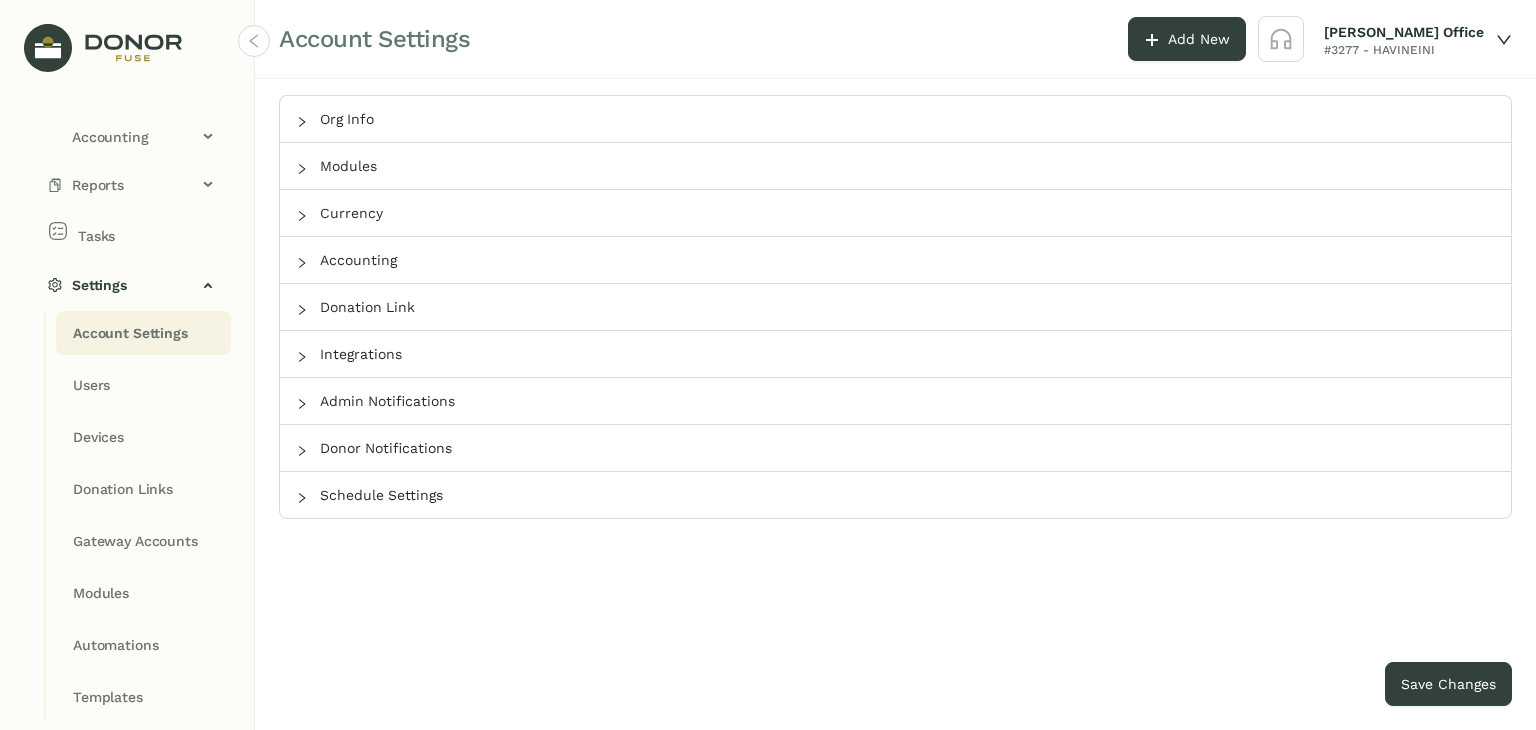 click on "Currency" 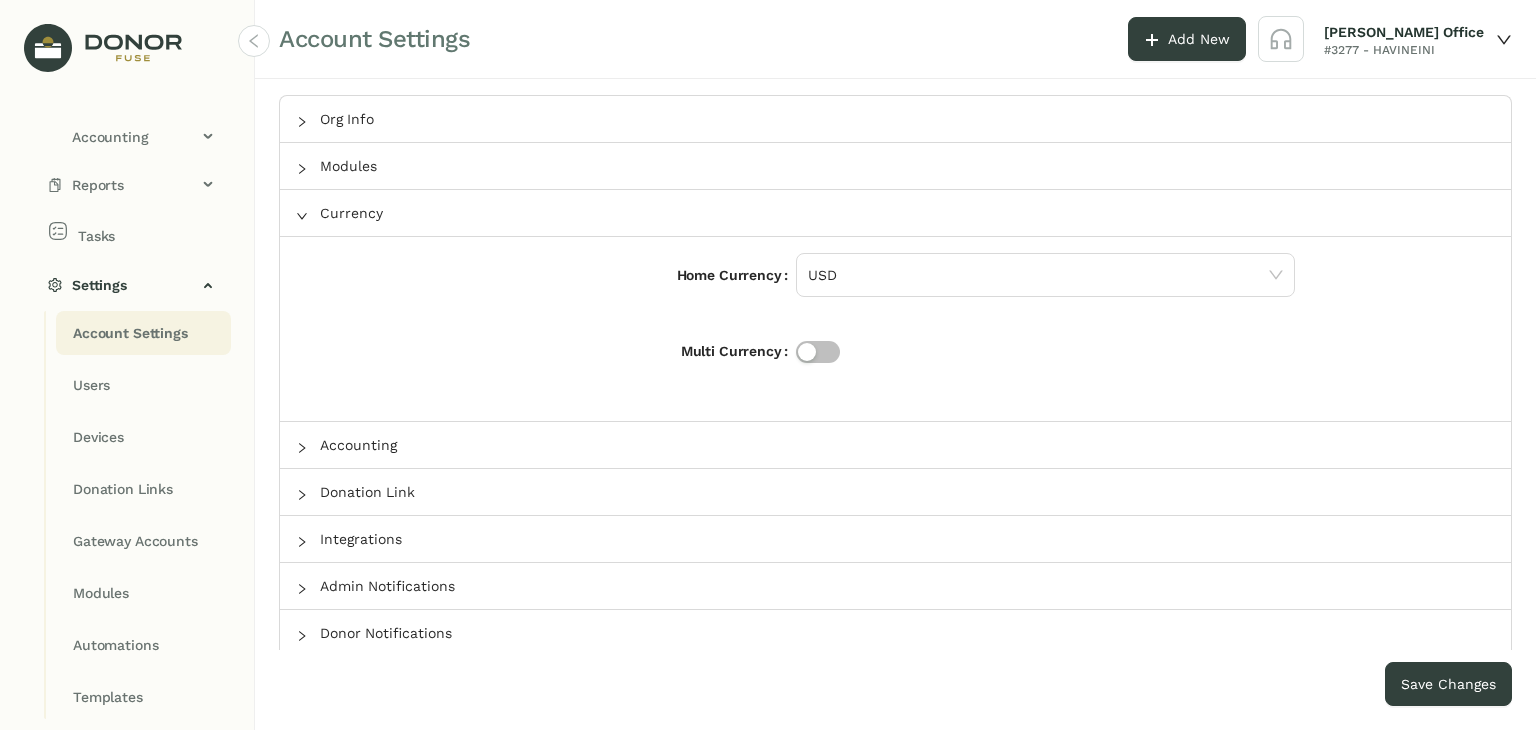click on "Currency" 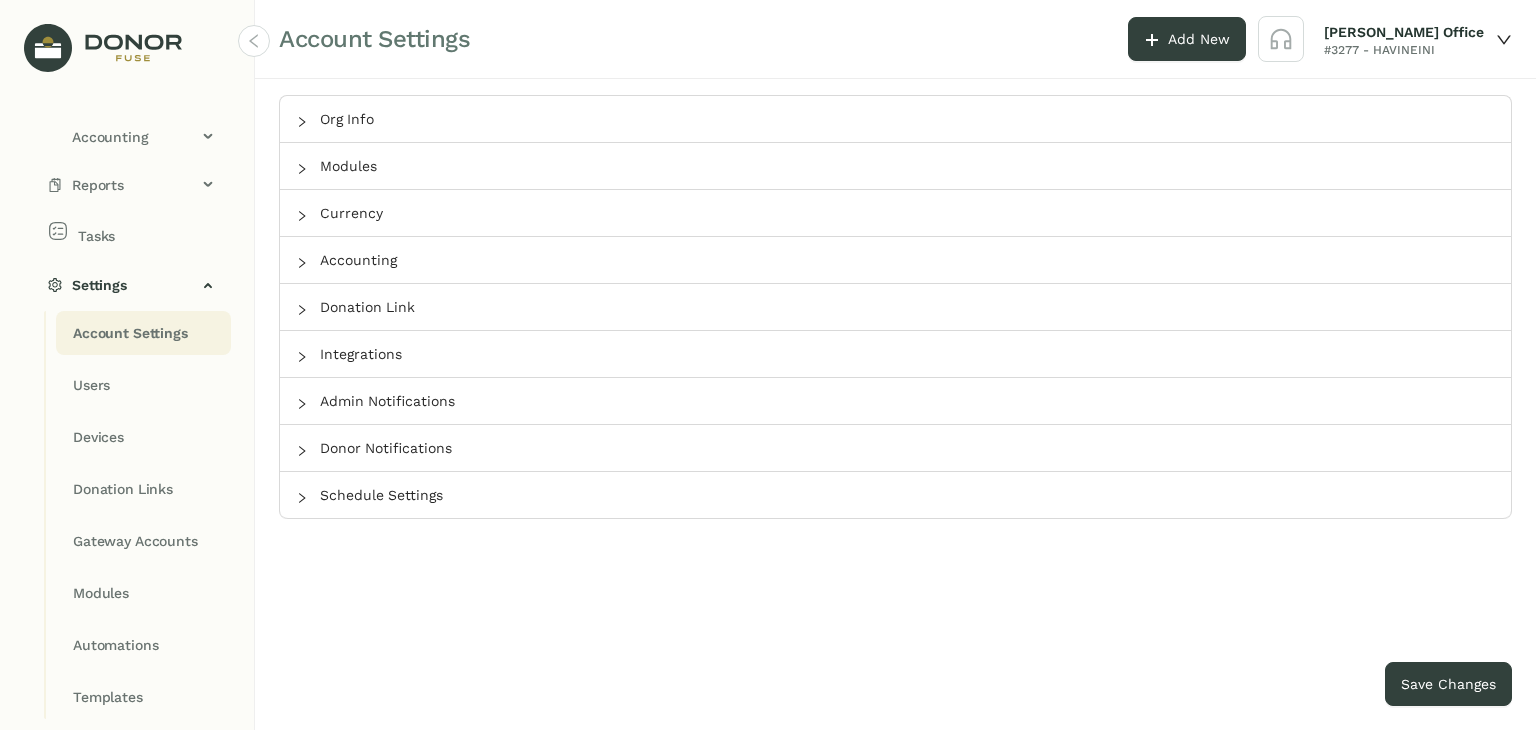 click on "Accounting" 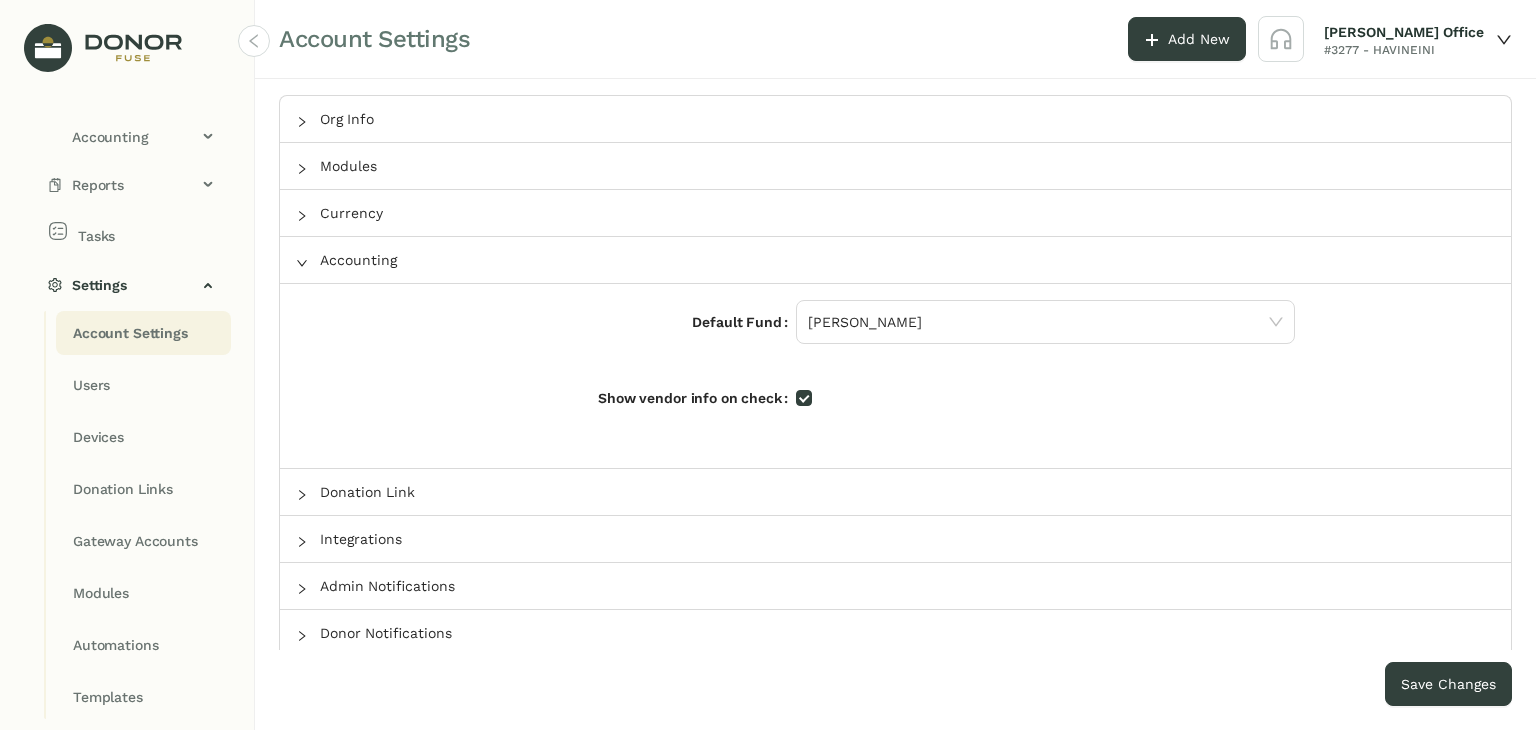 click on "Accounting" 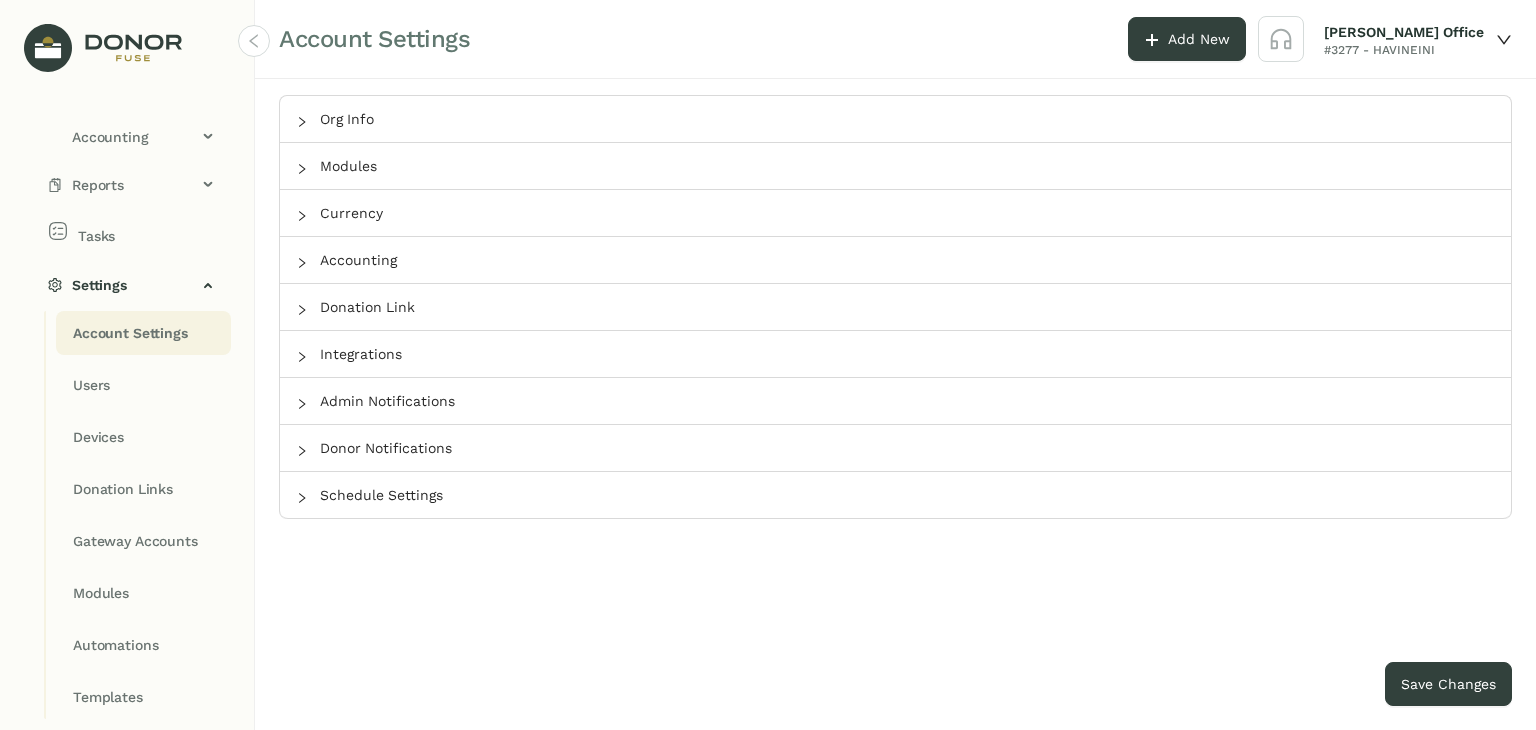 click on "Donation Link" 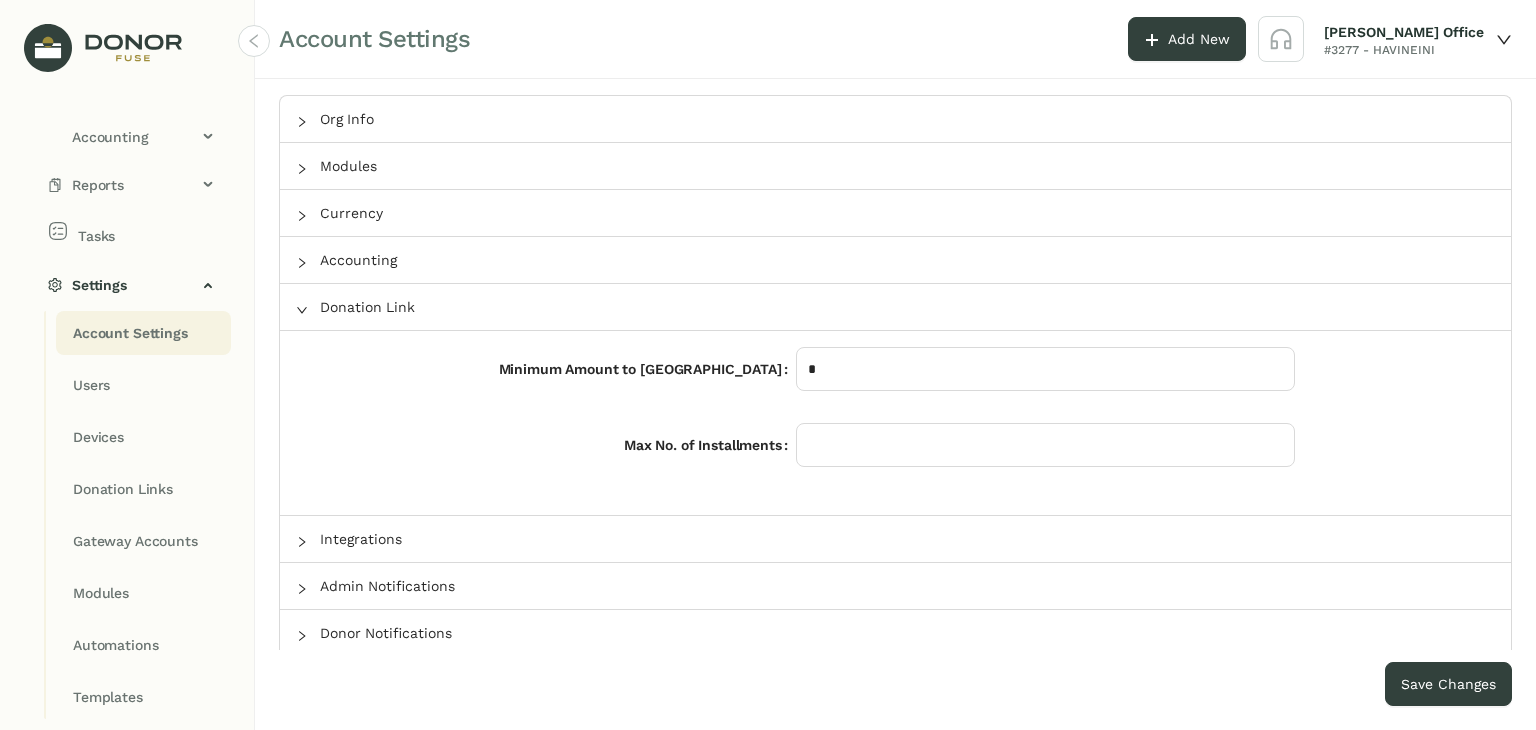 click on "Donation Link" 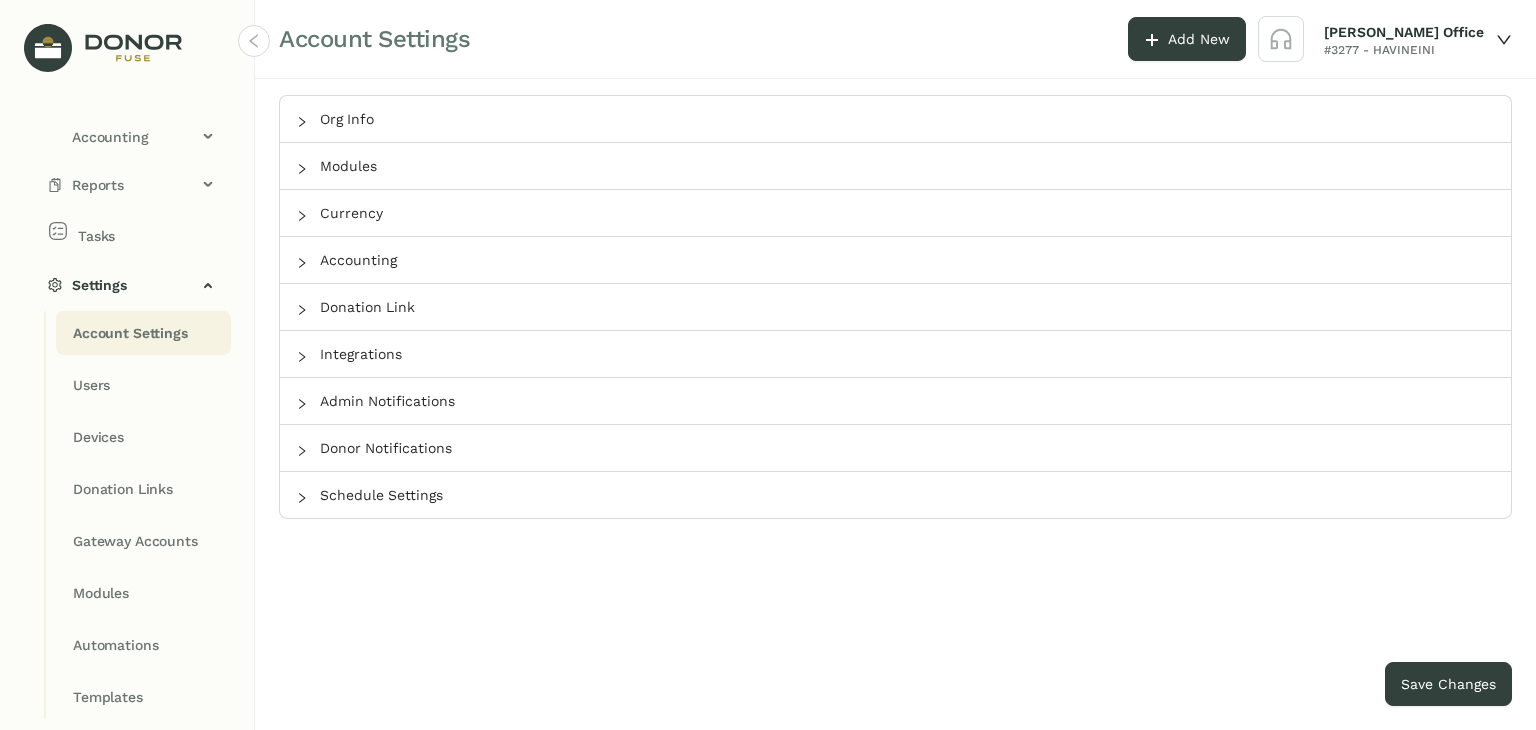click on "Integrations" 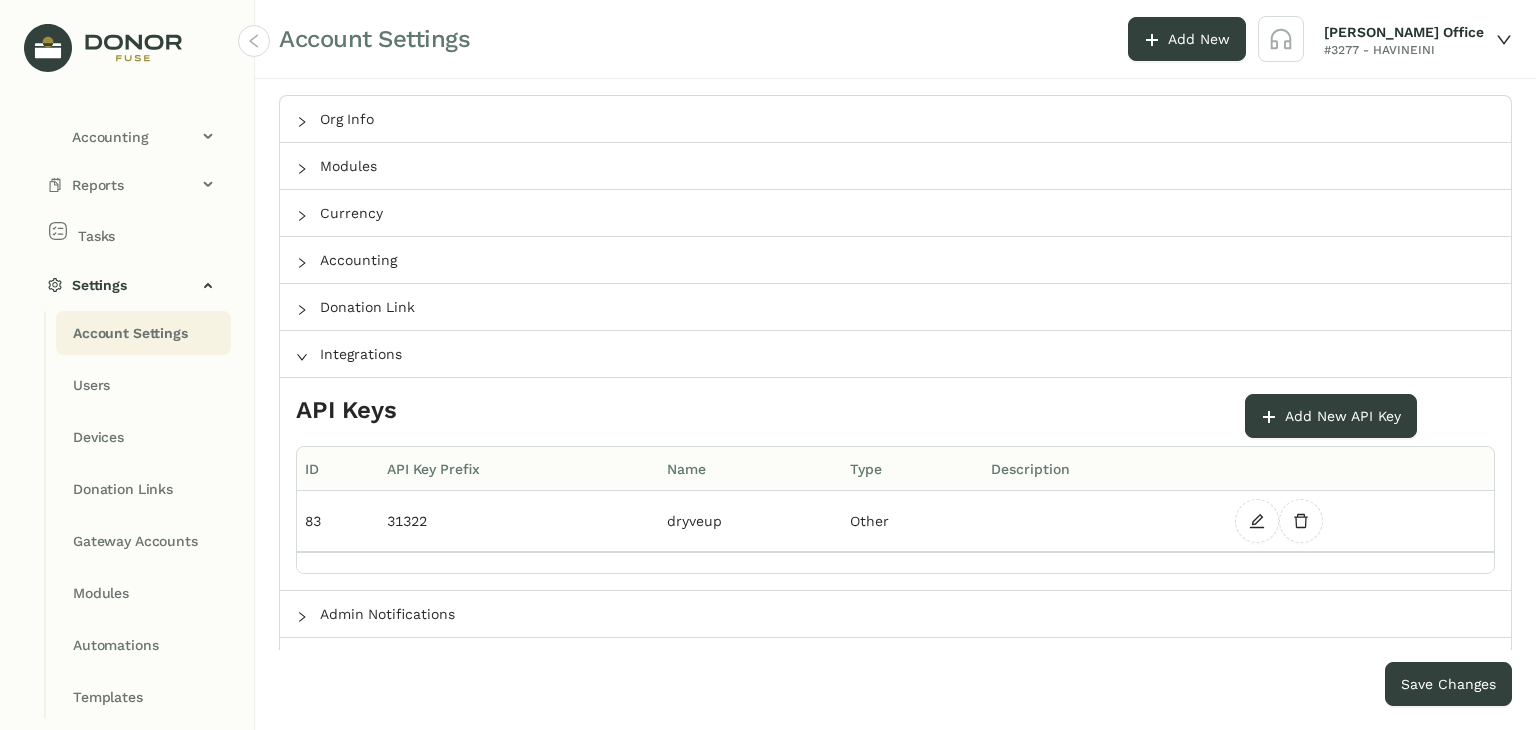 click on "Integrations" 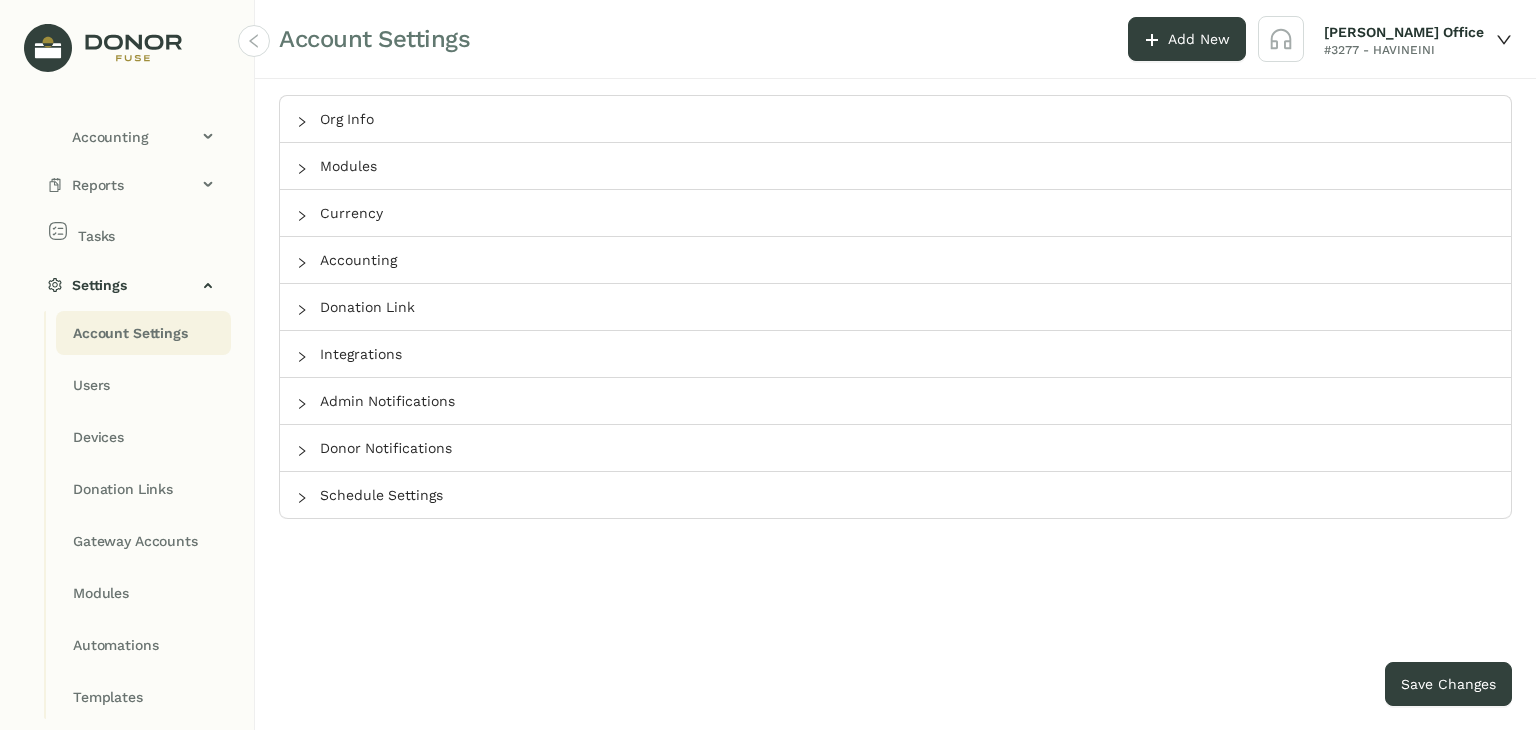 click on "Admin Notifications" 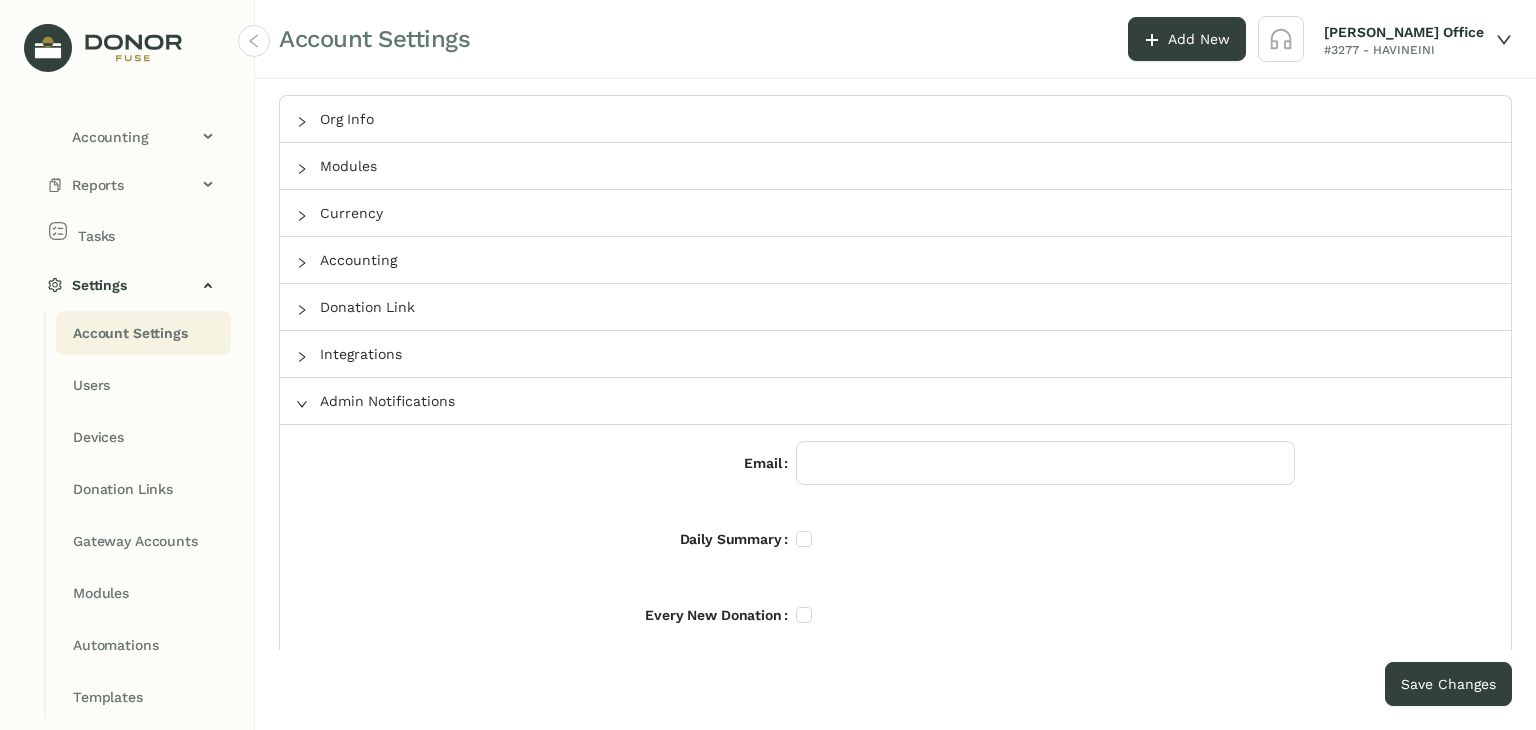 click on "Admin Notifications" 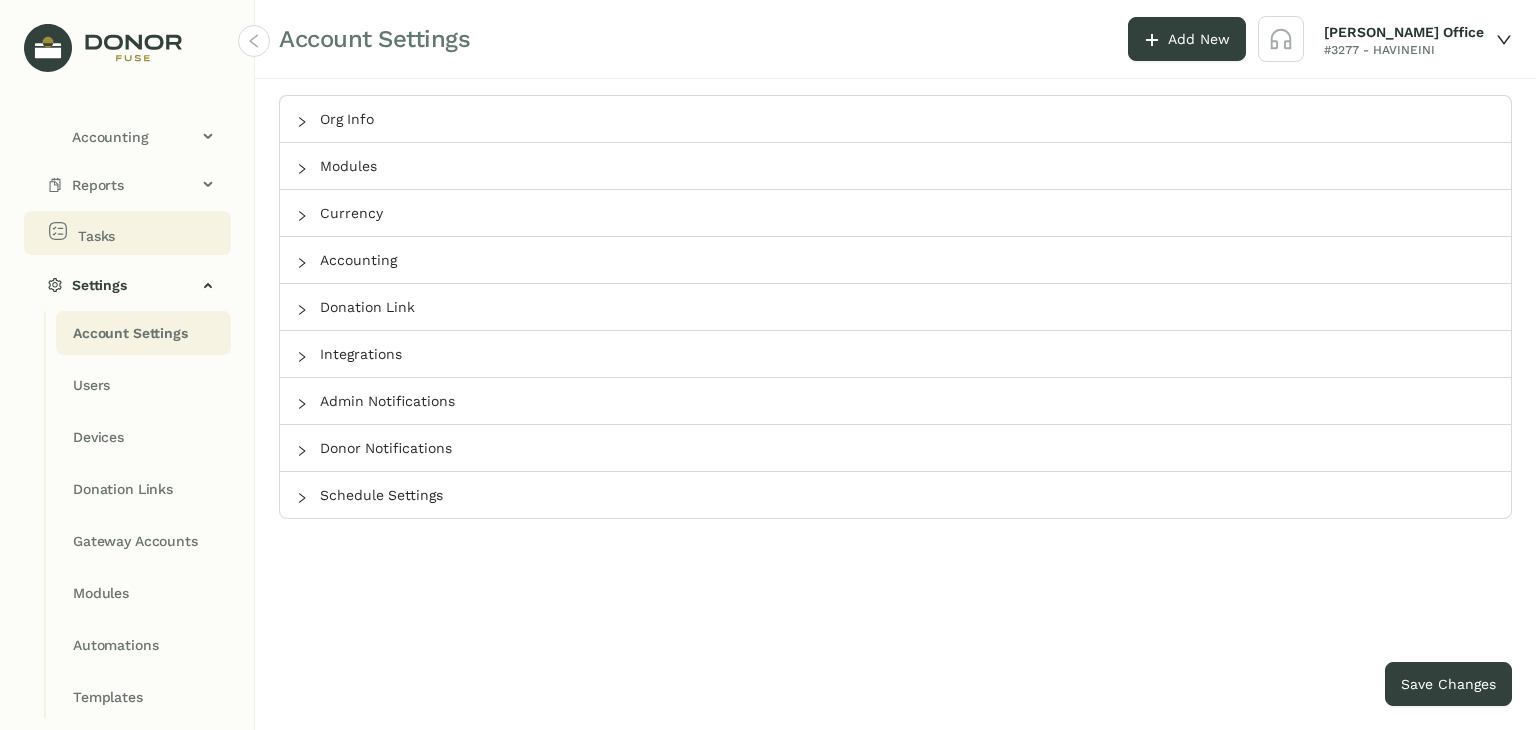 click on "Tasks" 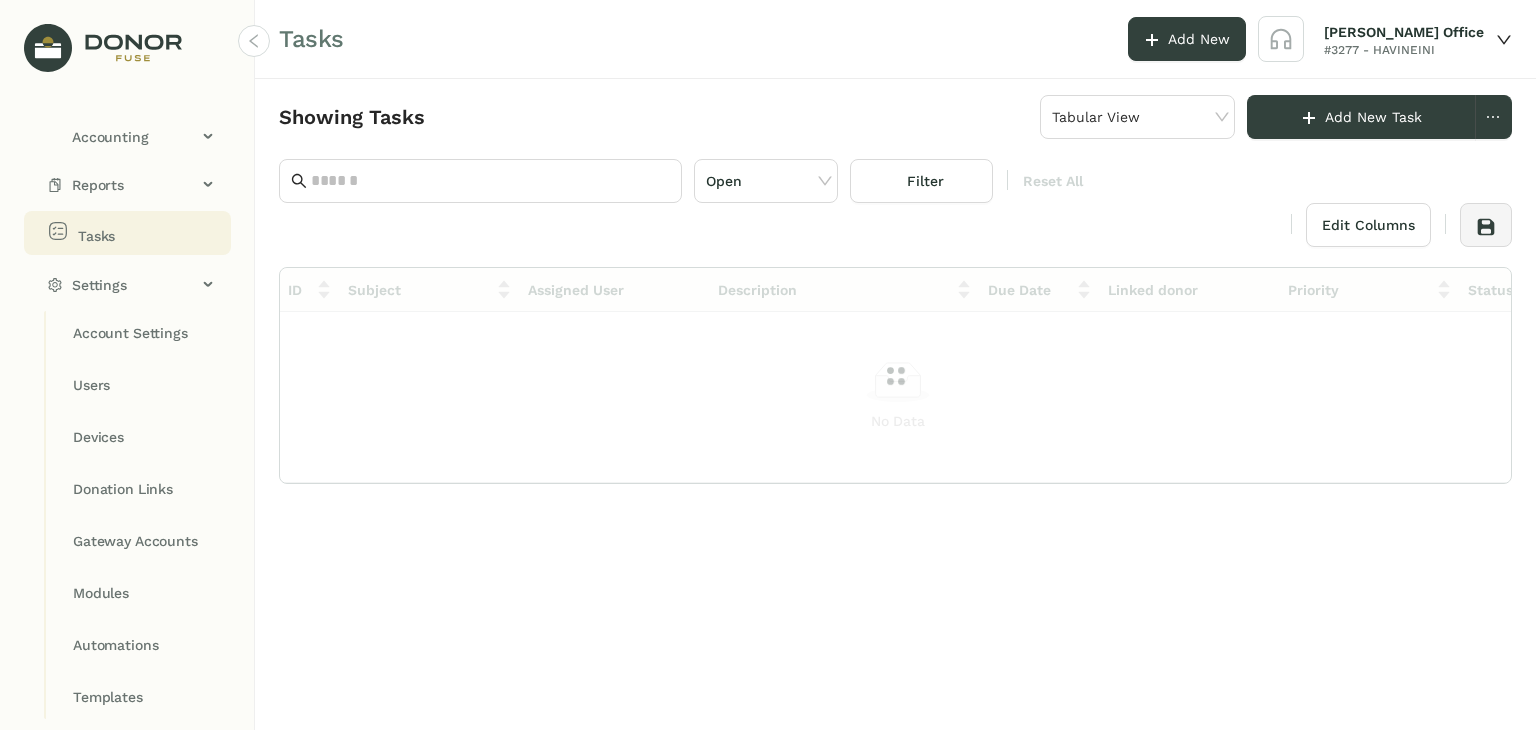 scroll, scrollTop: 0, scrollLeft: 0, axis: both 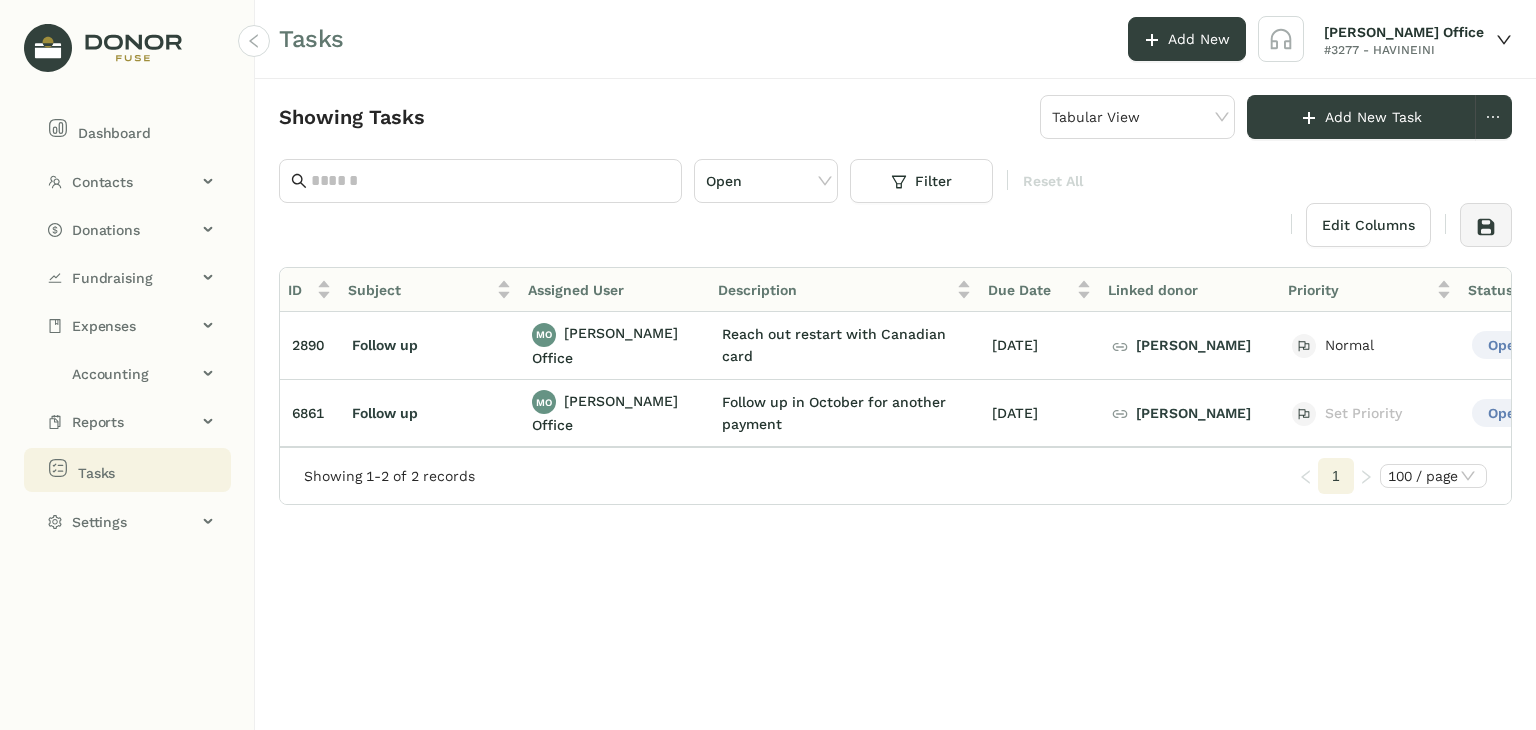 click on "Tasks" 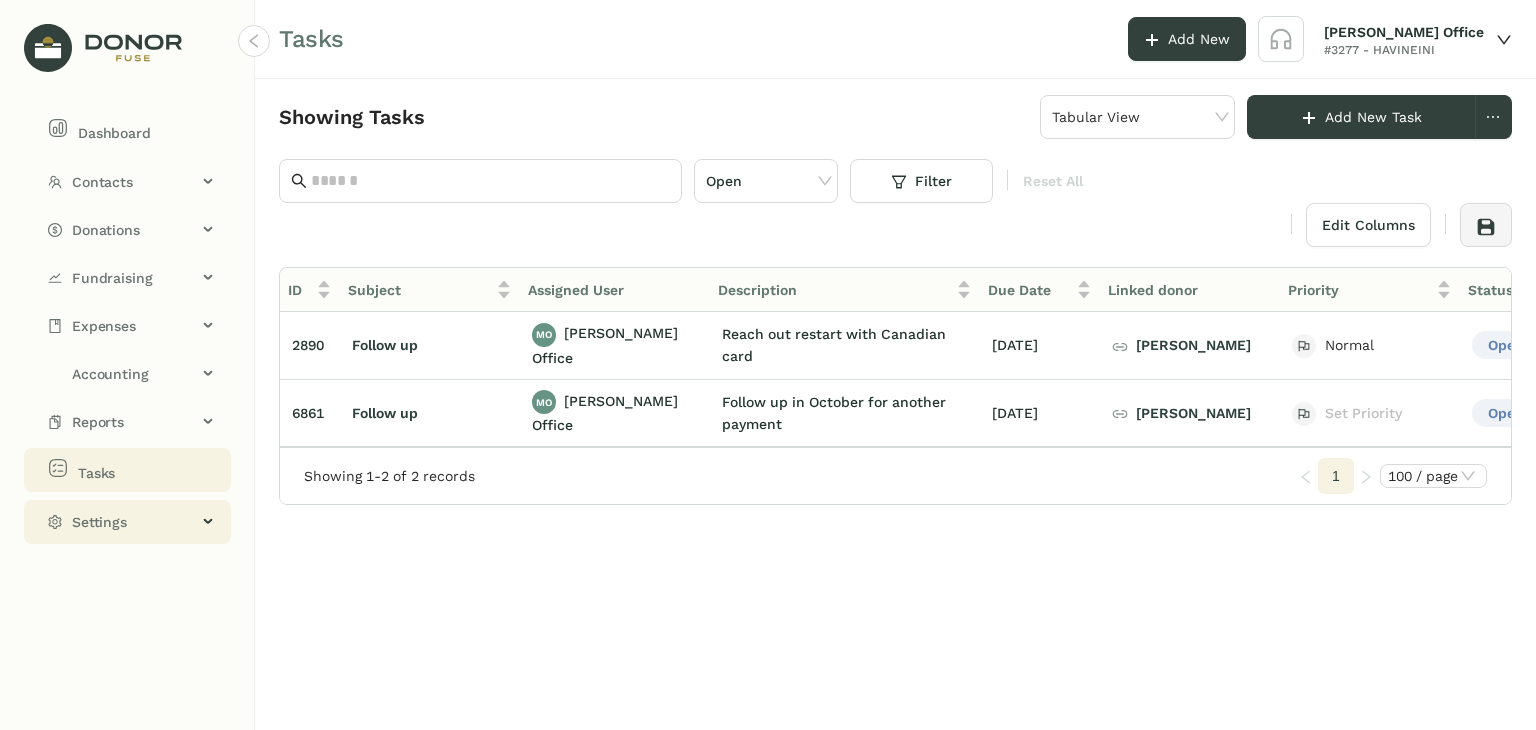 click on "Settings" 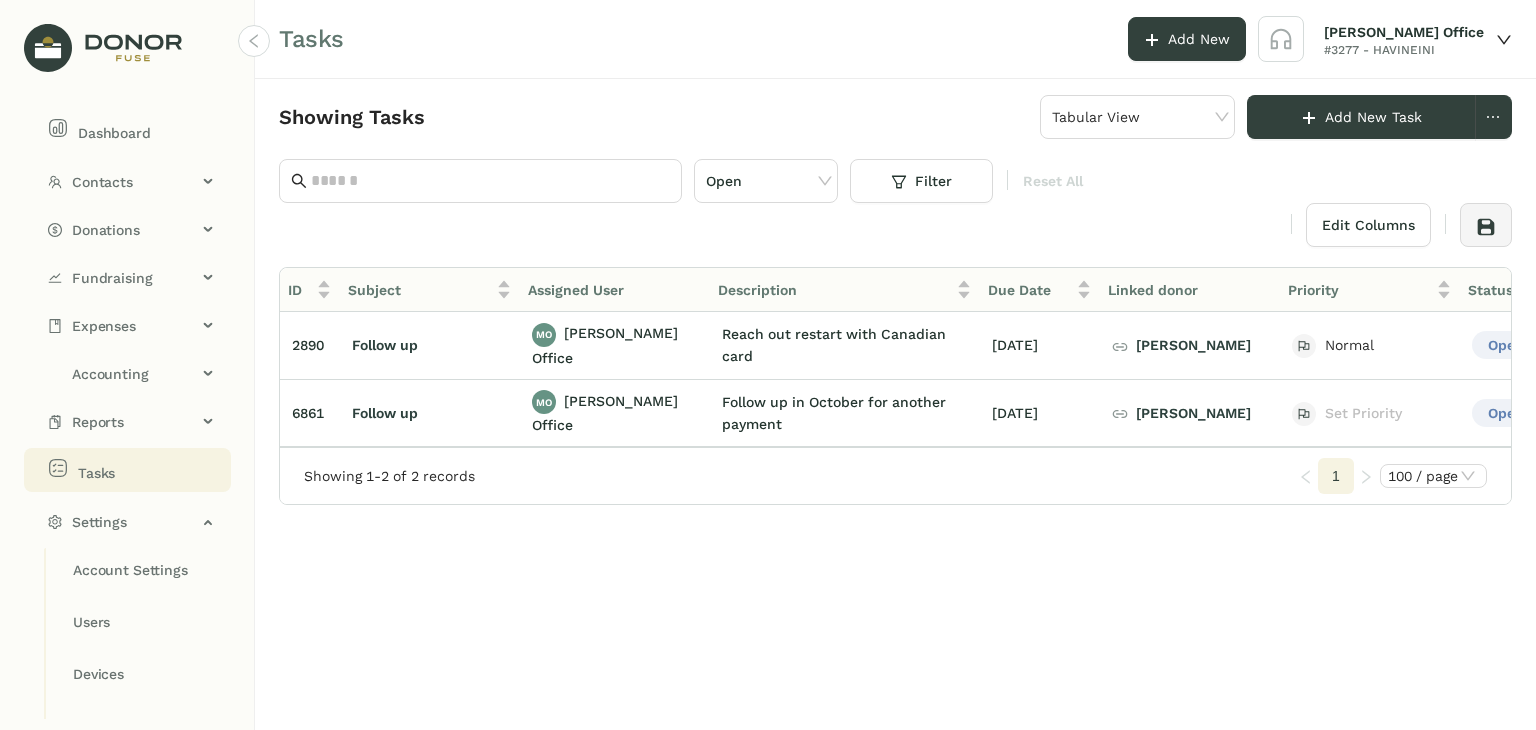 click on "Tasks" 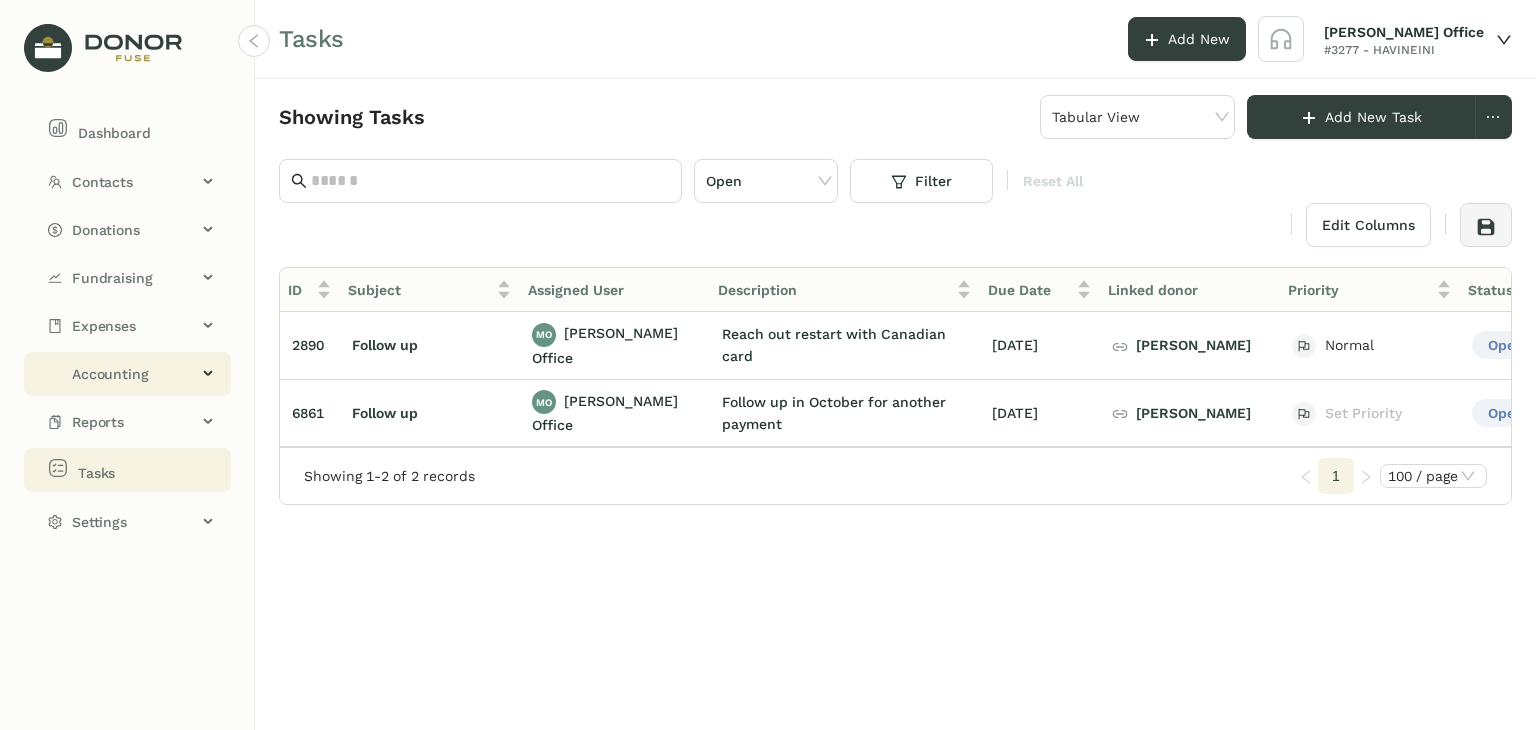 click on "Accounting" 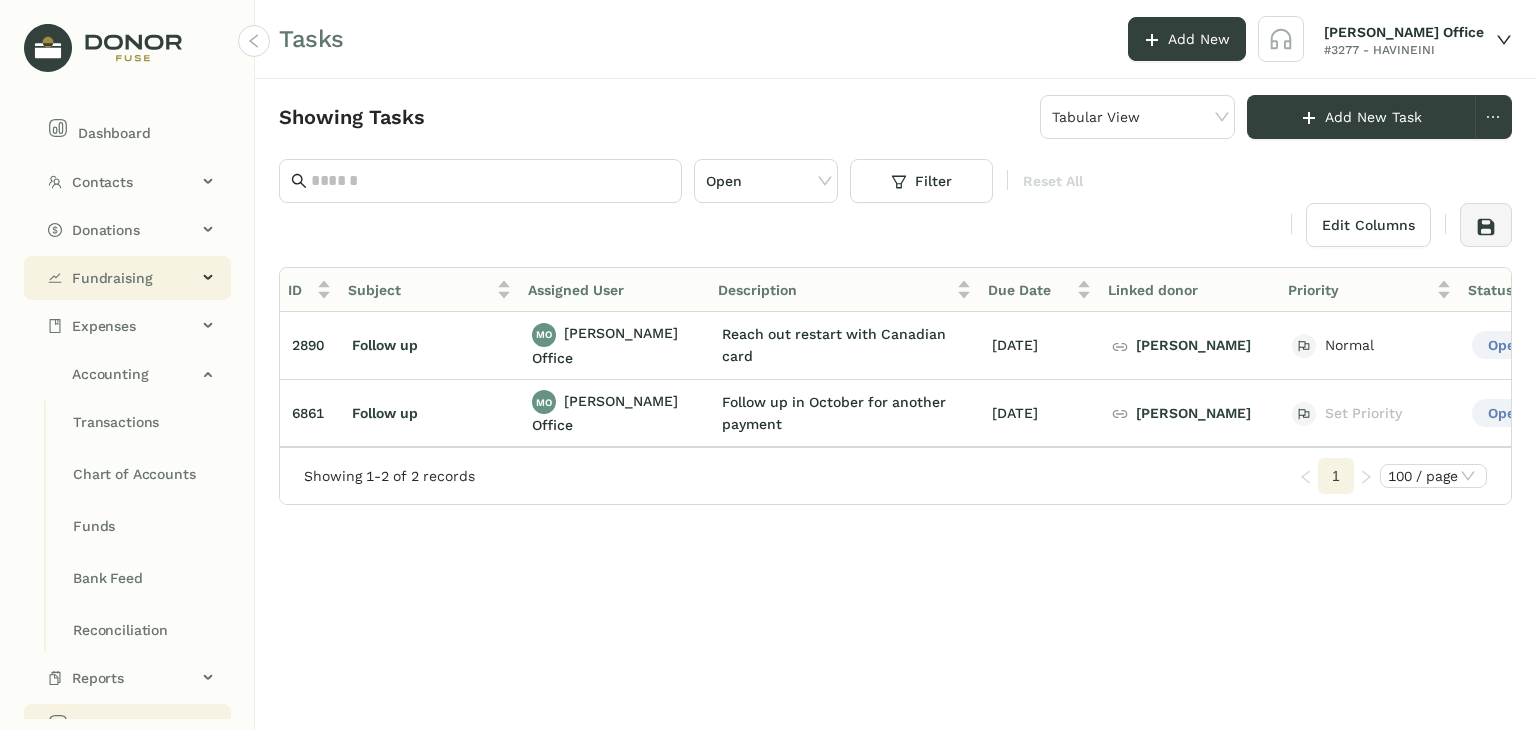 click on "Fundraising" 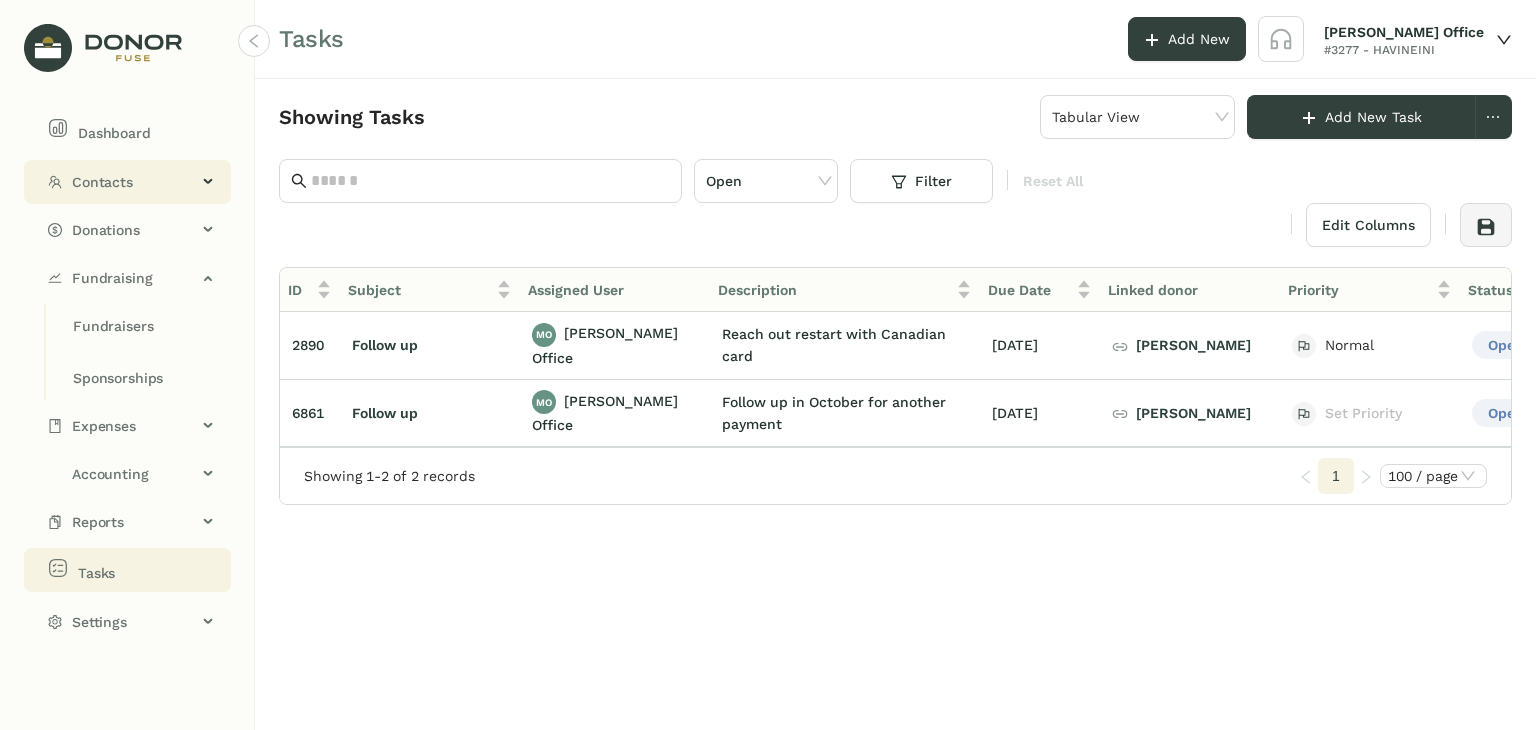 click on "Contacts" 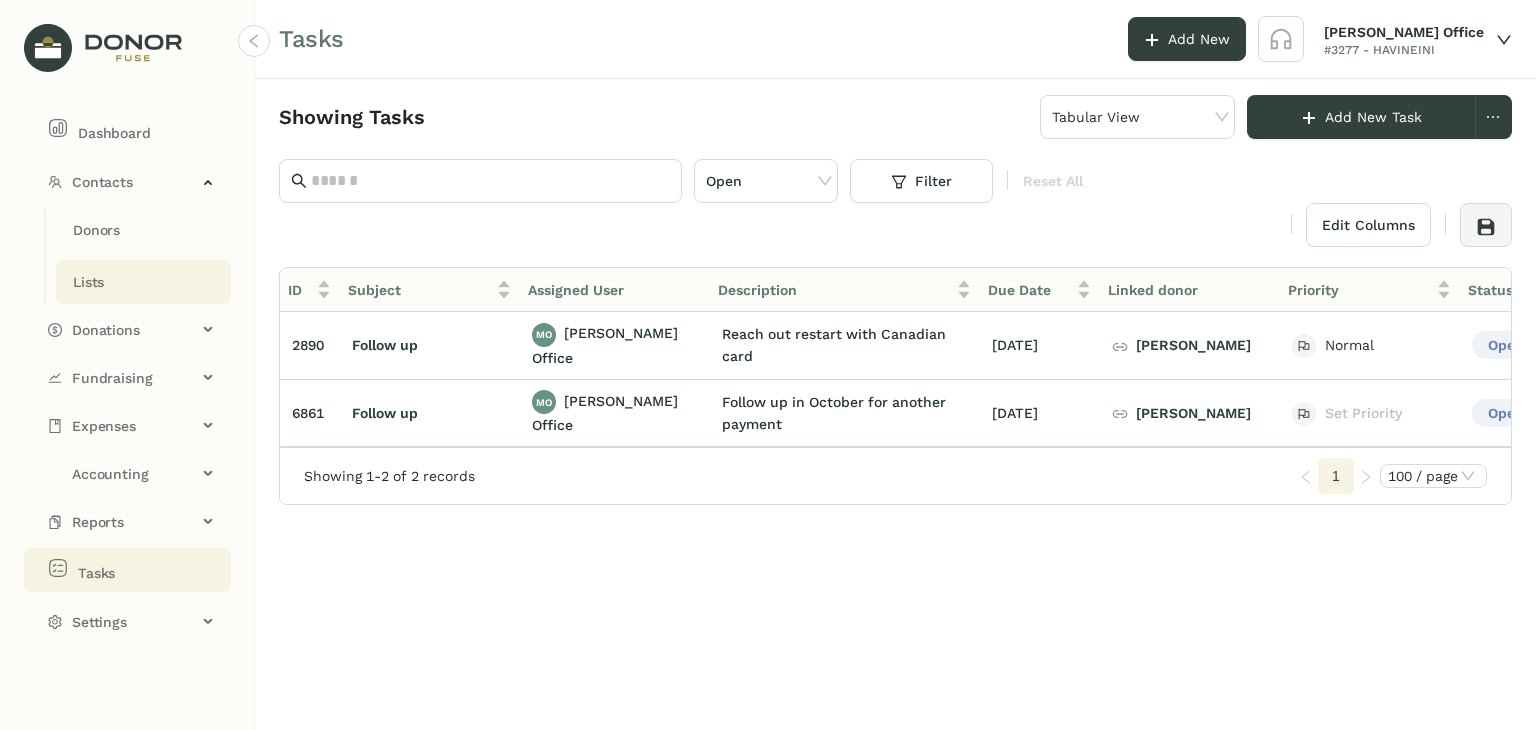 click on "Lists" 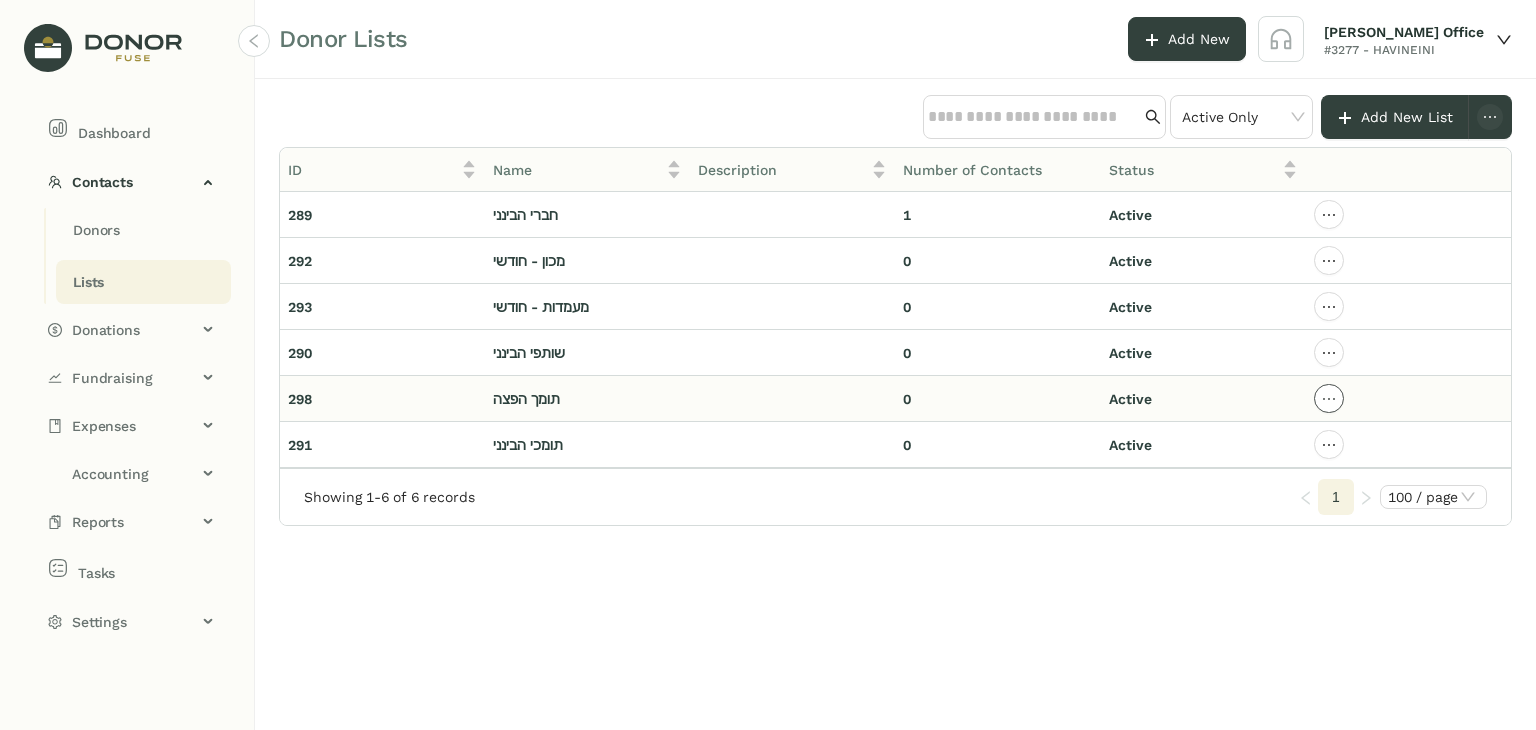 click 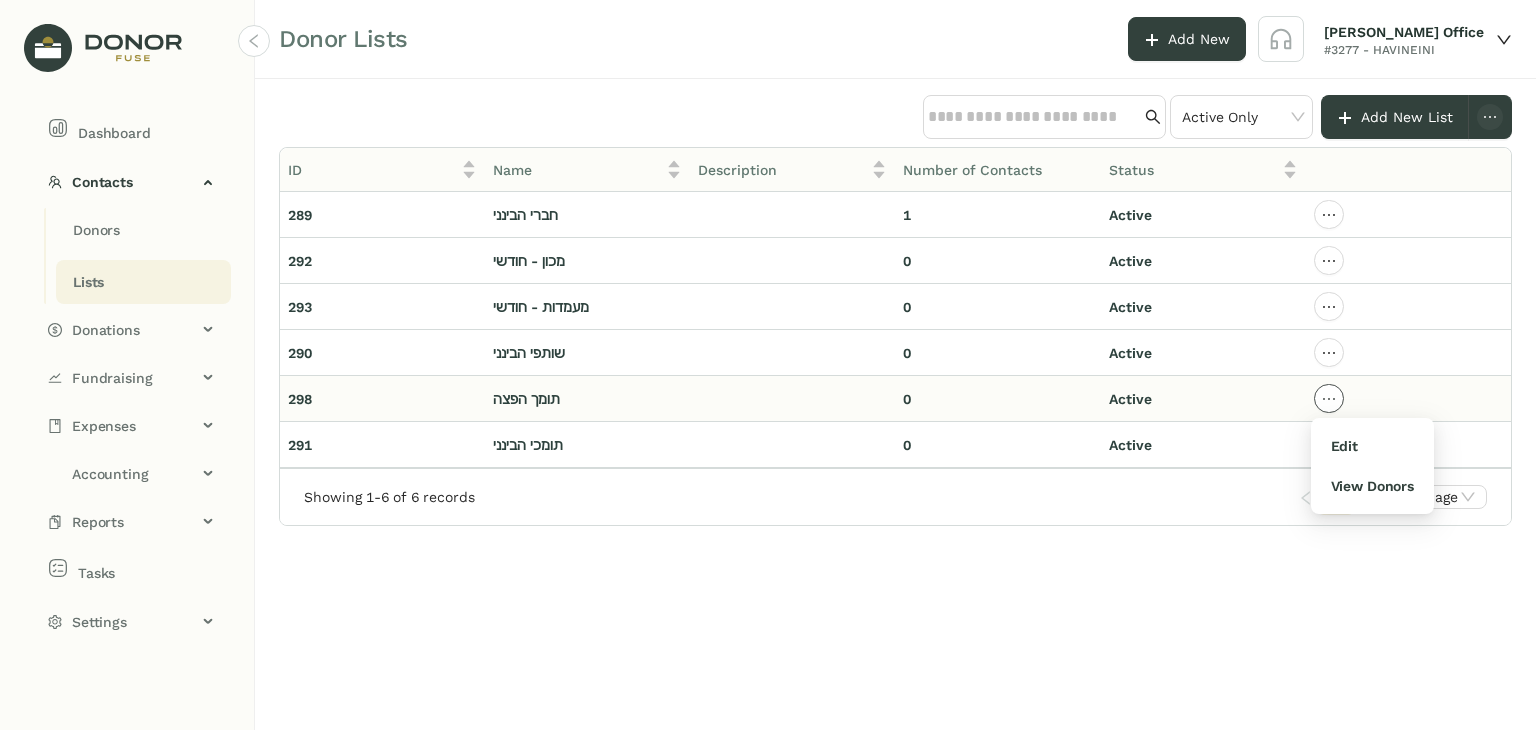 click 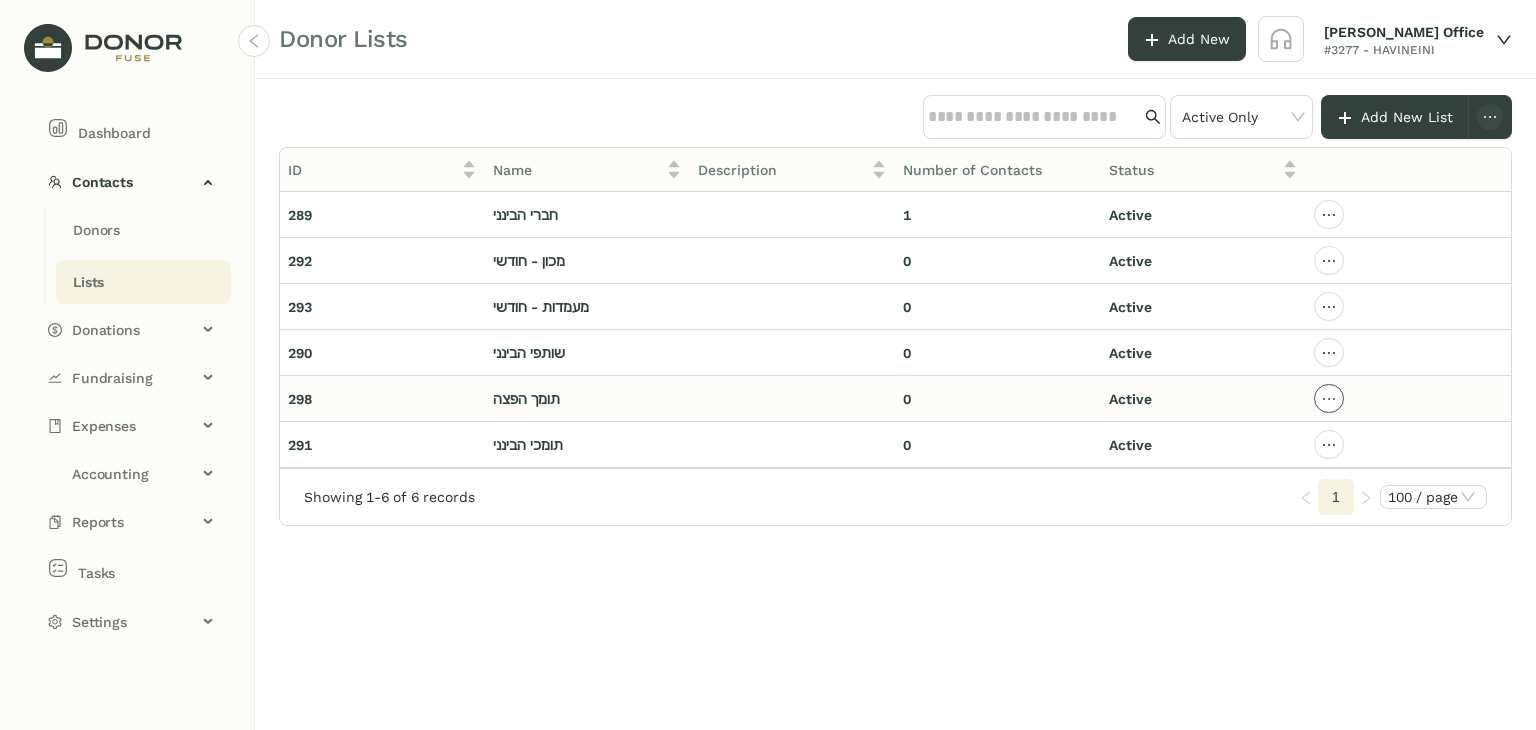 click 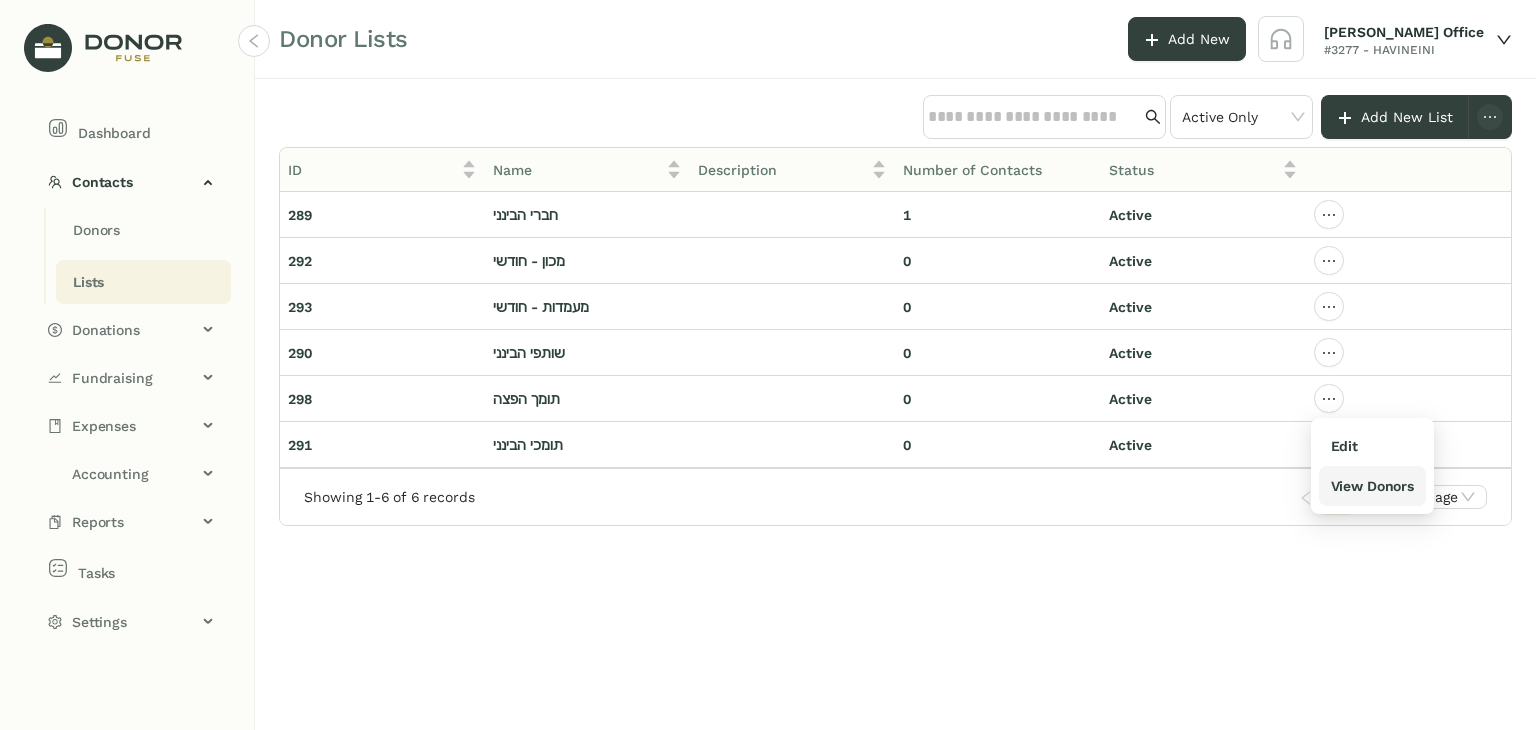 click on "View Donors" at bounding box center [1372, 486] 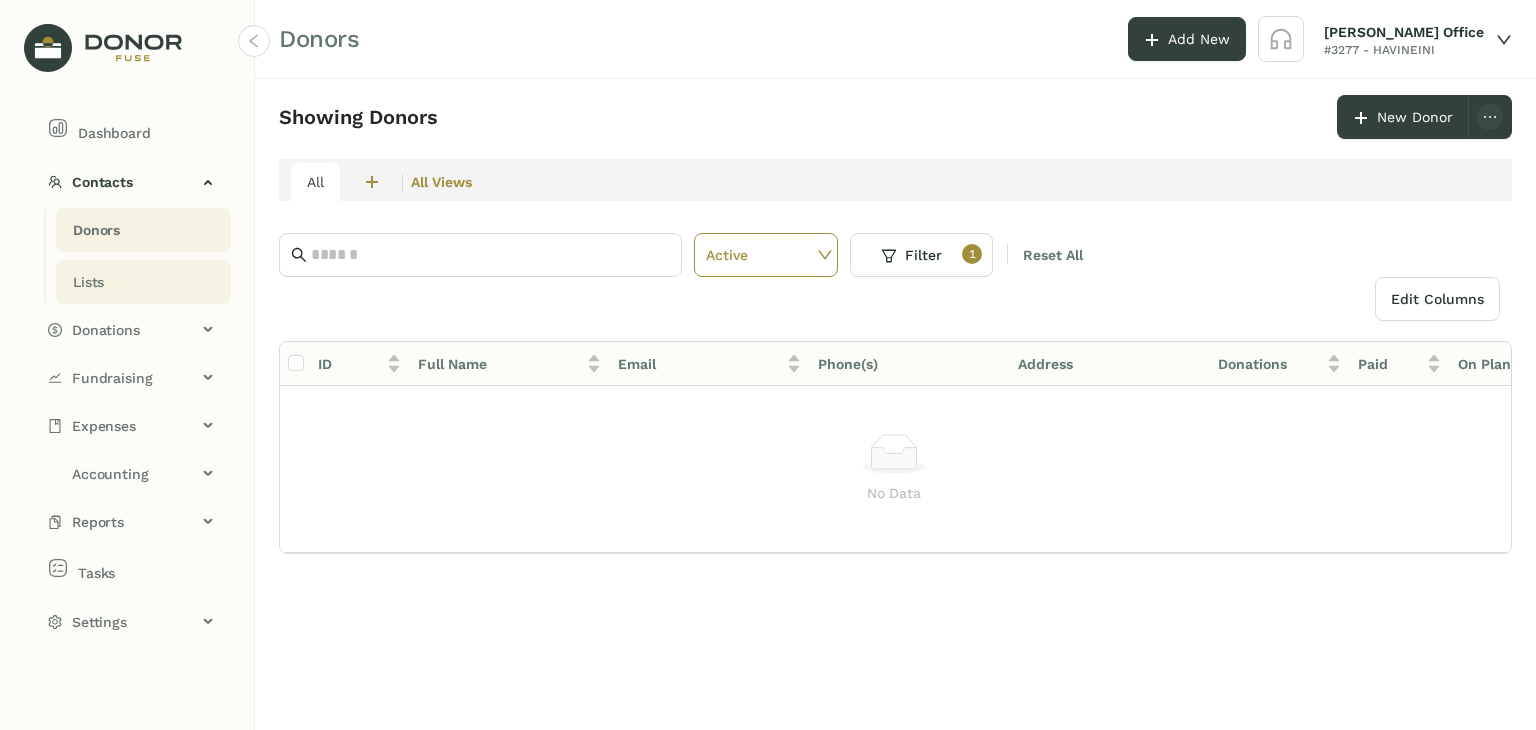 click on "Lists" 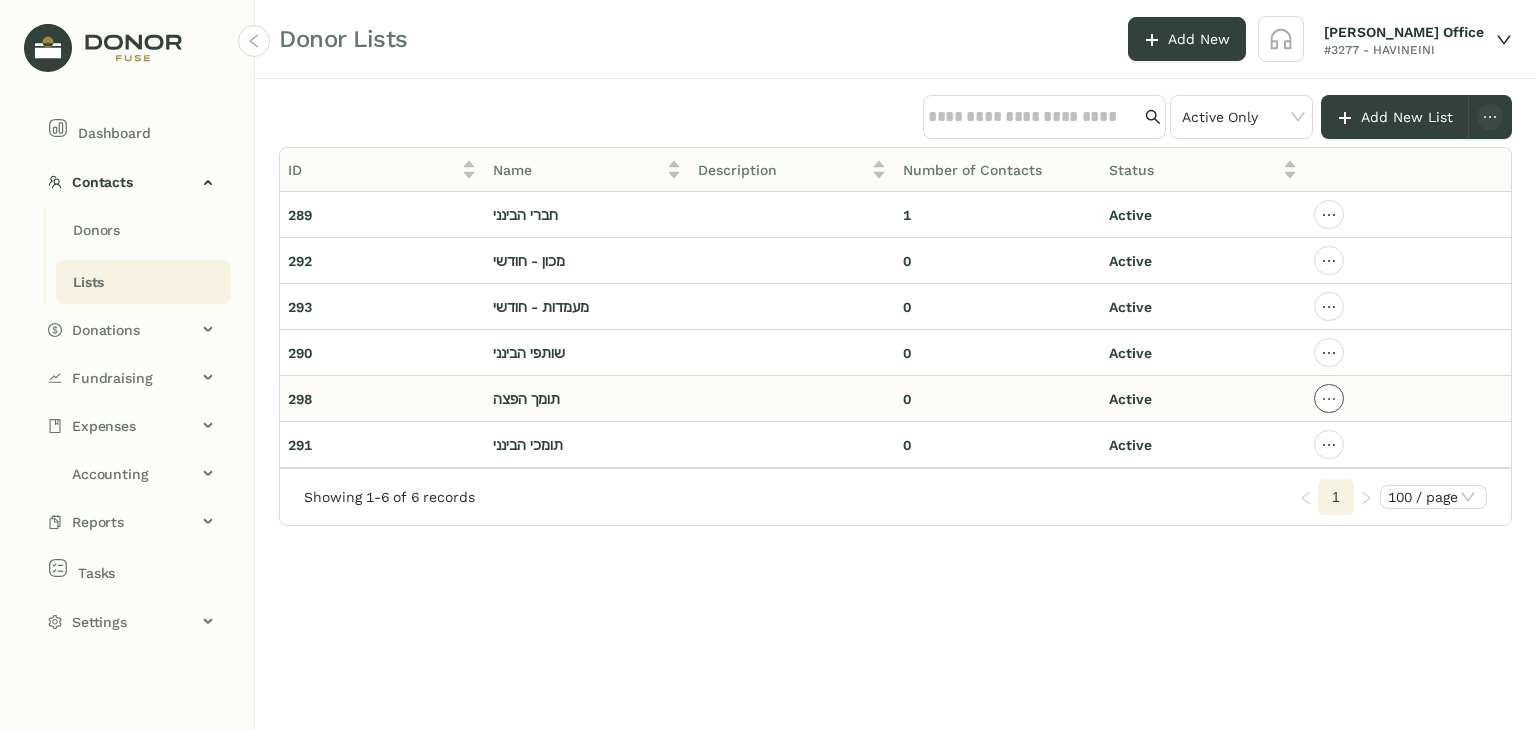 click 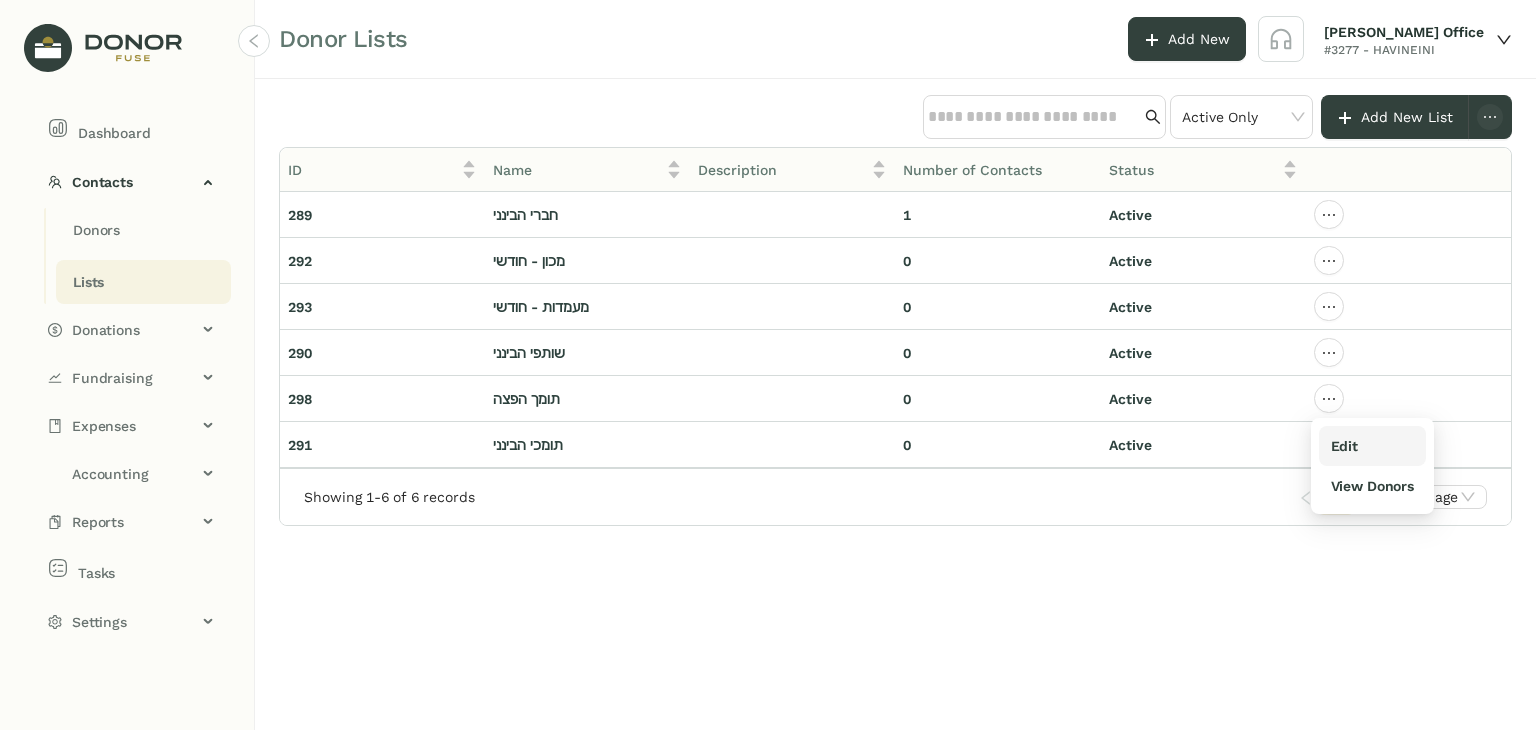 click on "Edit" at bounding box center (1372, 446) 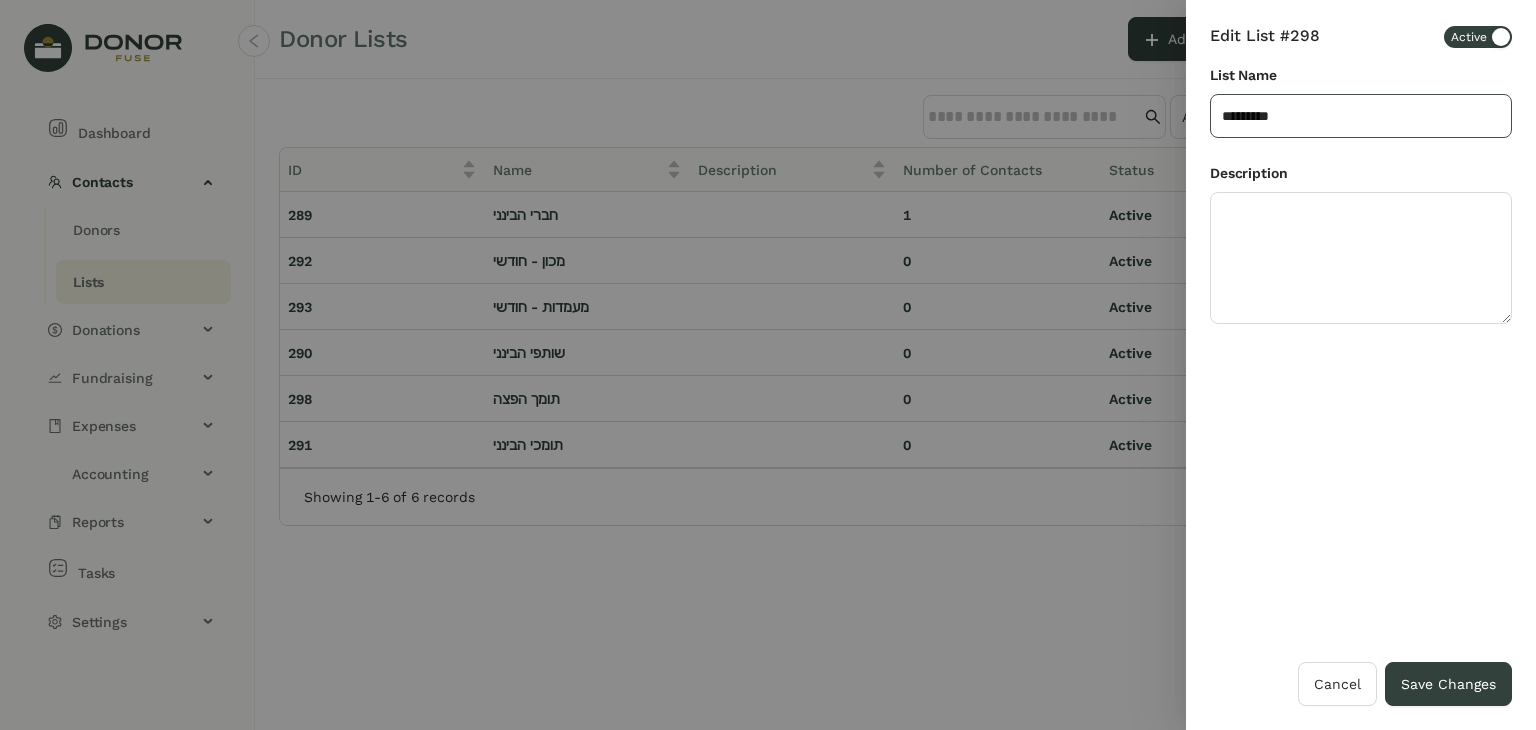click on "*********" 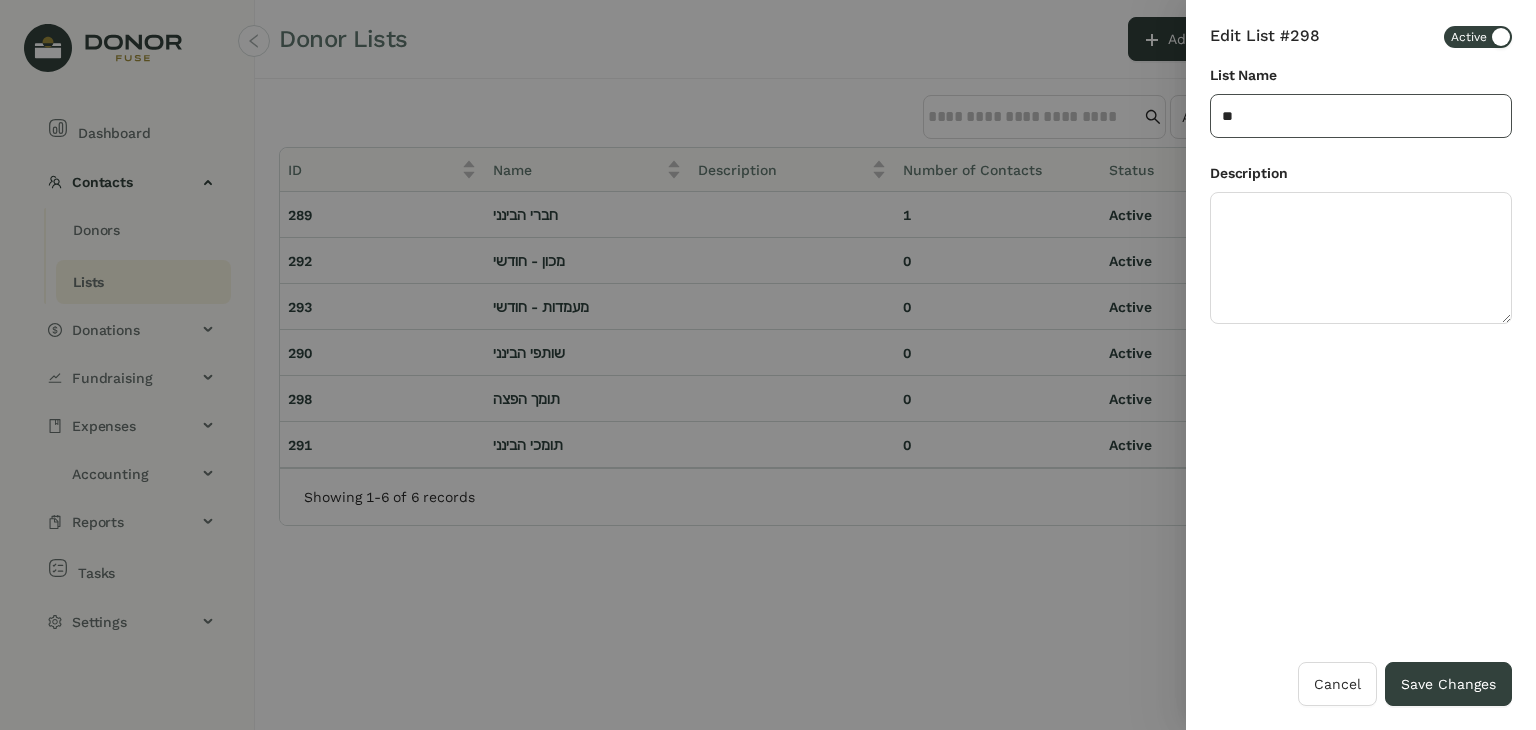 type on "*" 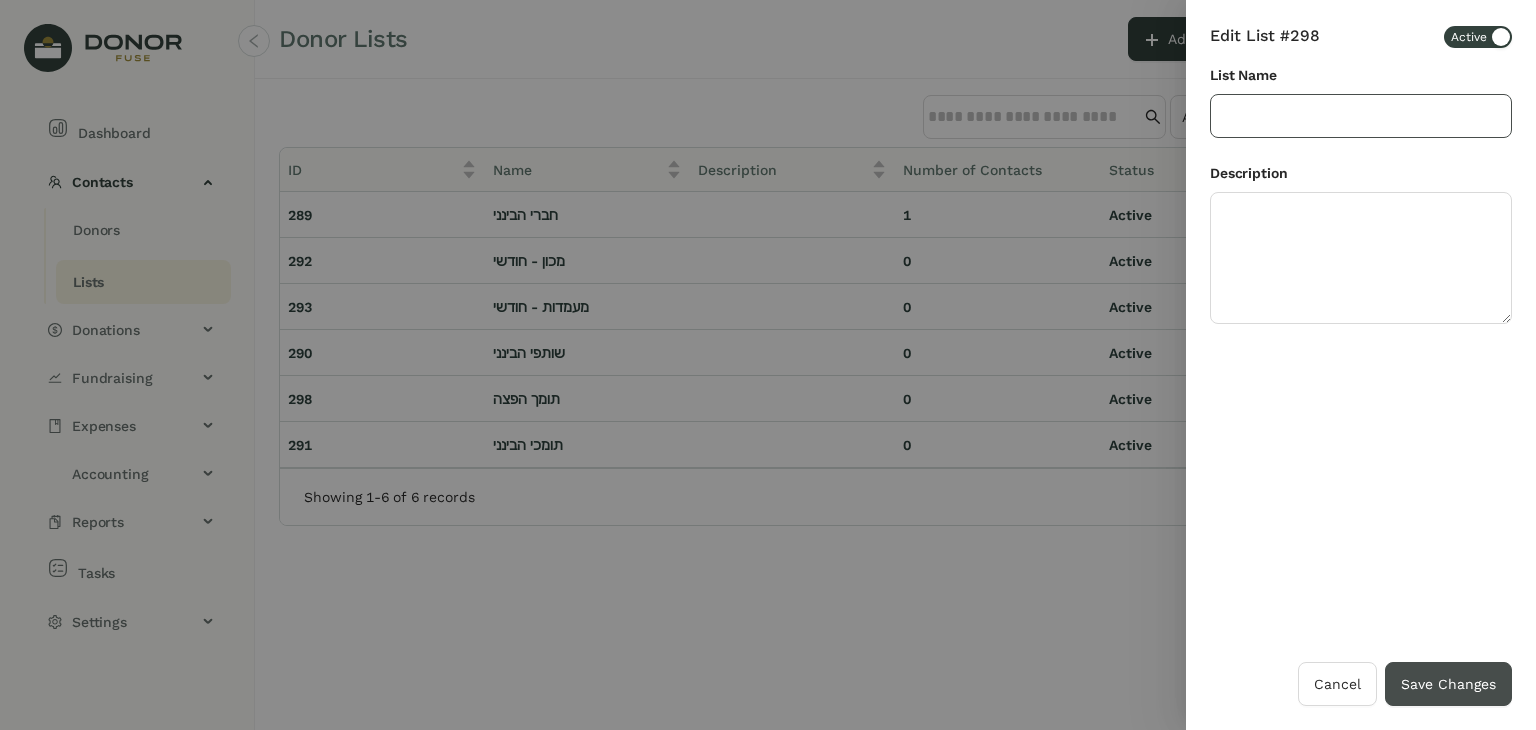 type 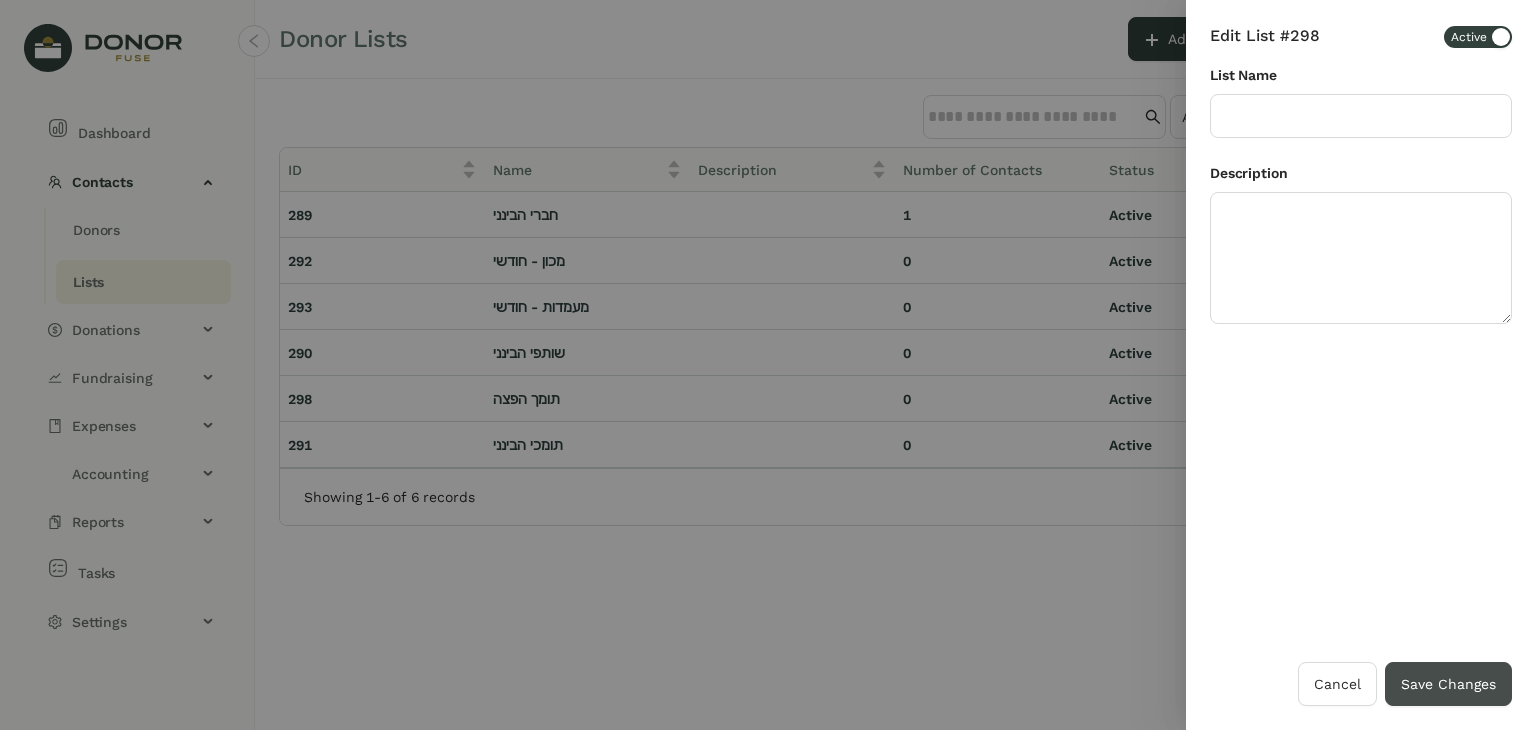 click on "Save Changes" at bounding box center (1448, 684) 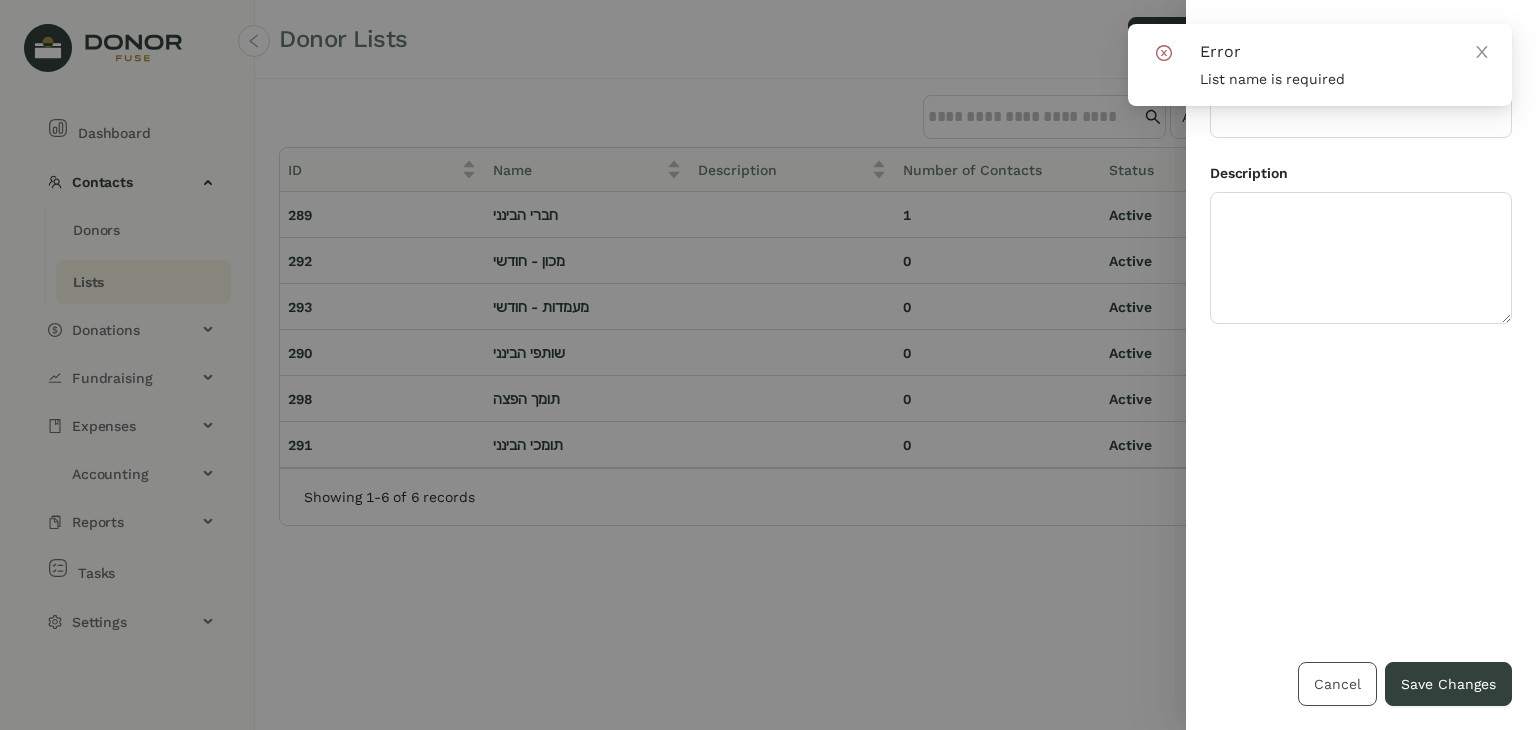 click on "Cancel" at bounding box center [1337, 684] 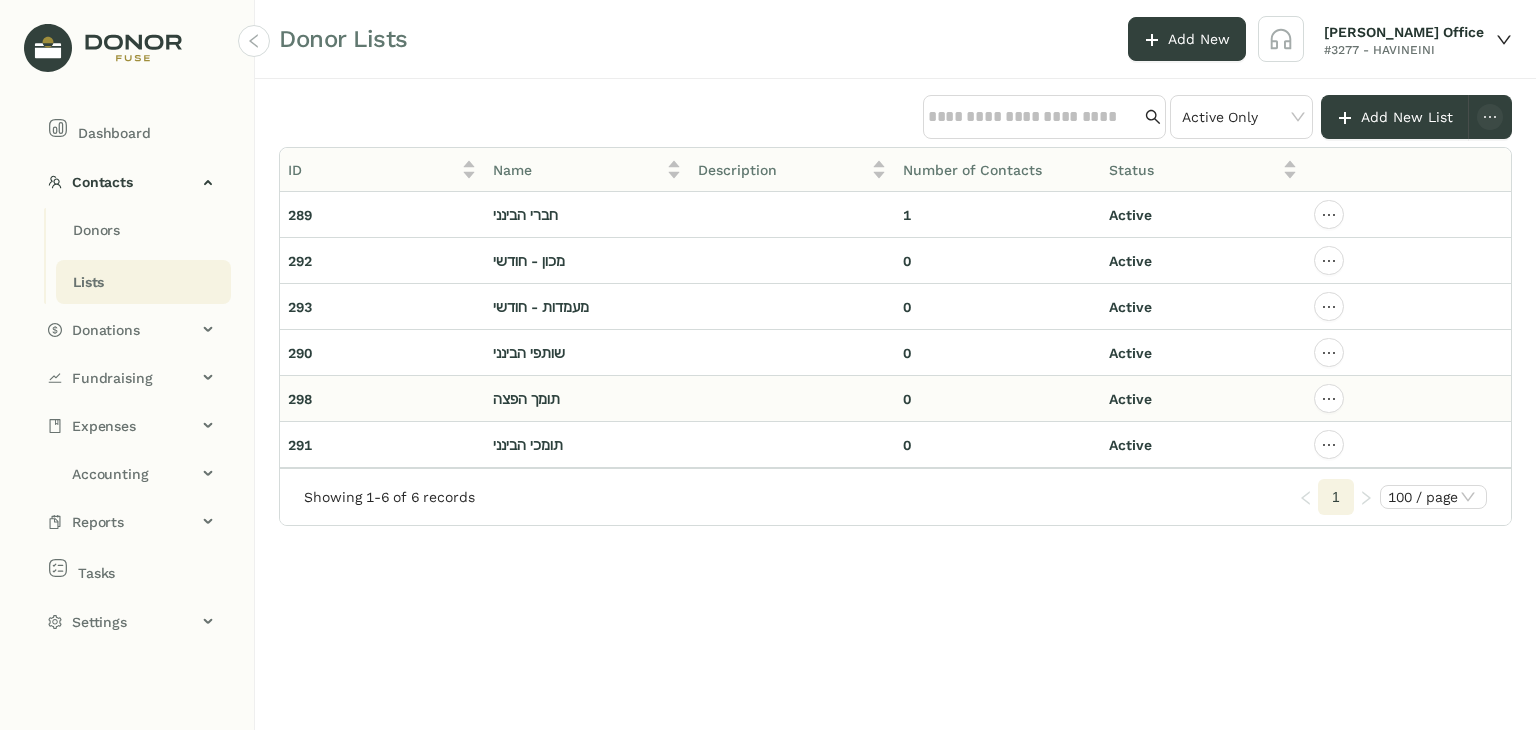 click on "תומך הפצה" 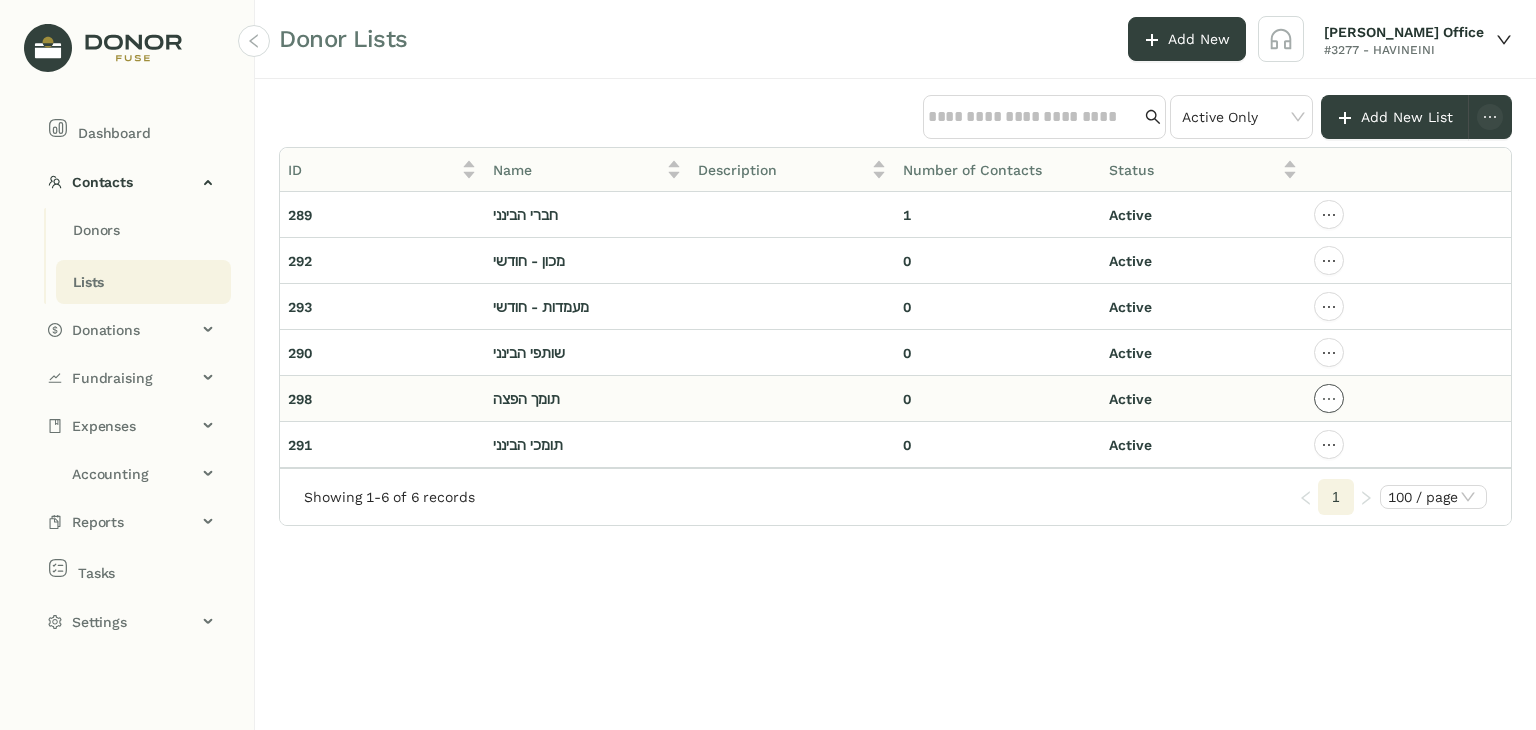 click 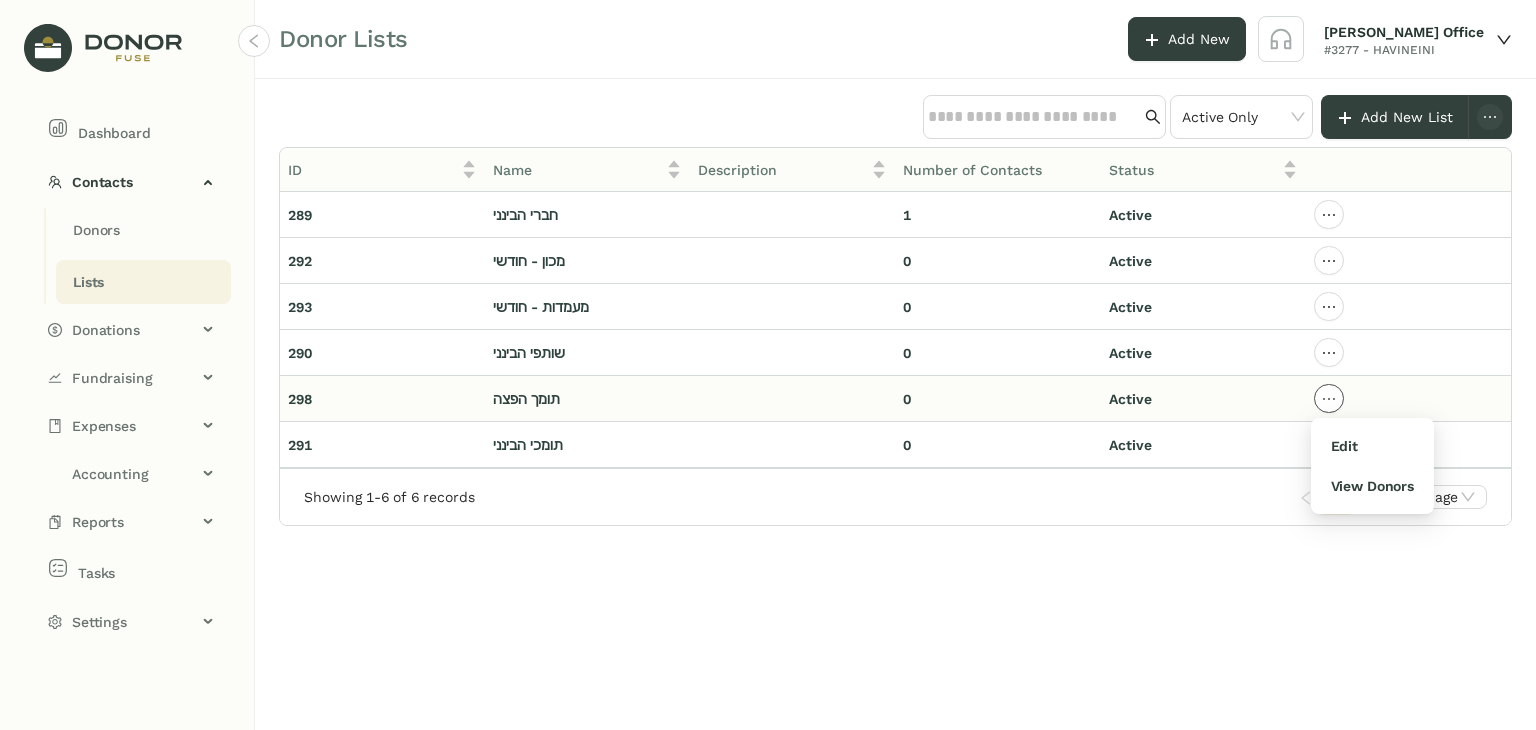 click 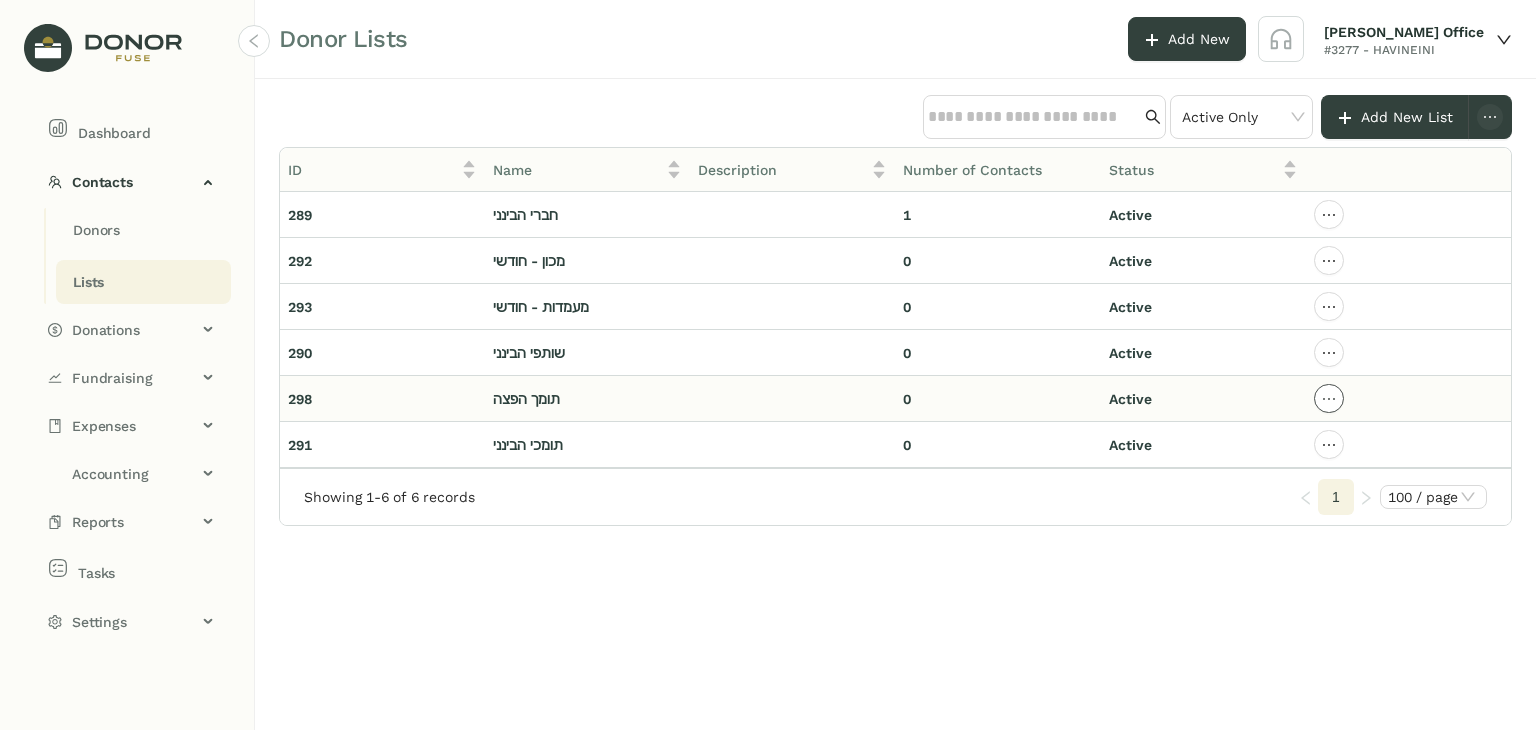 click 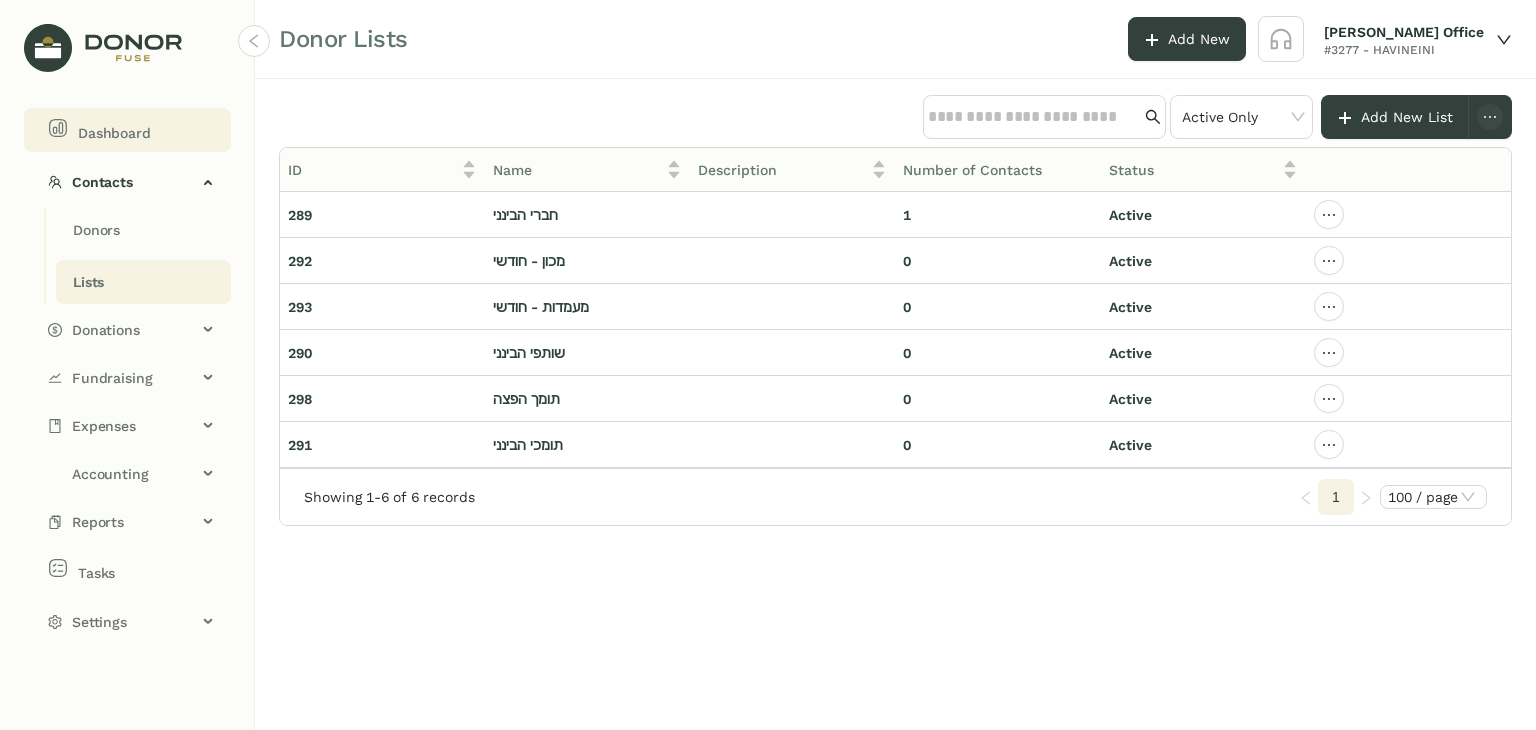 click on "Dashboard" 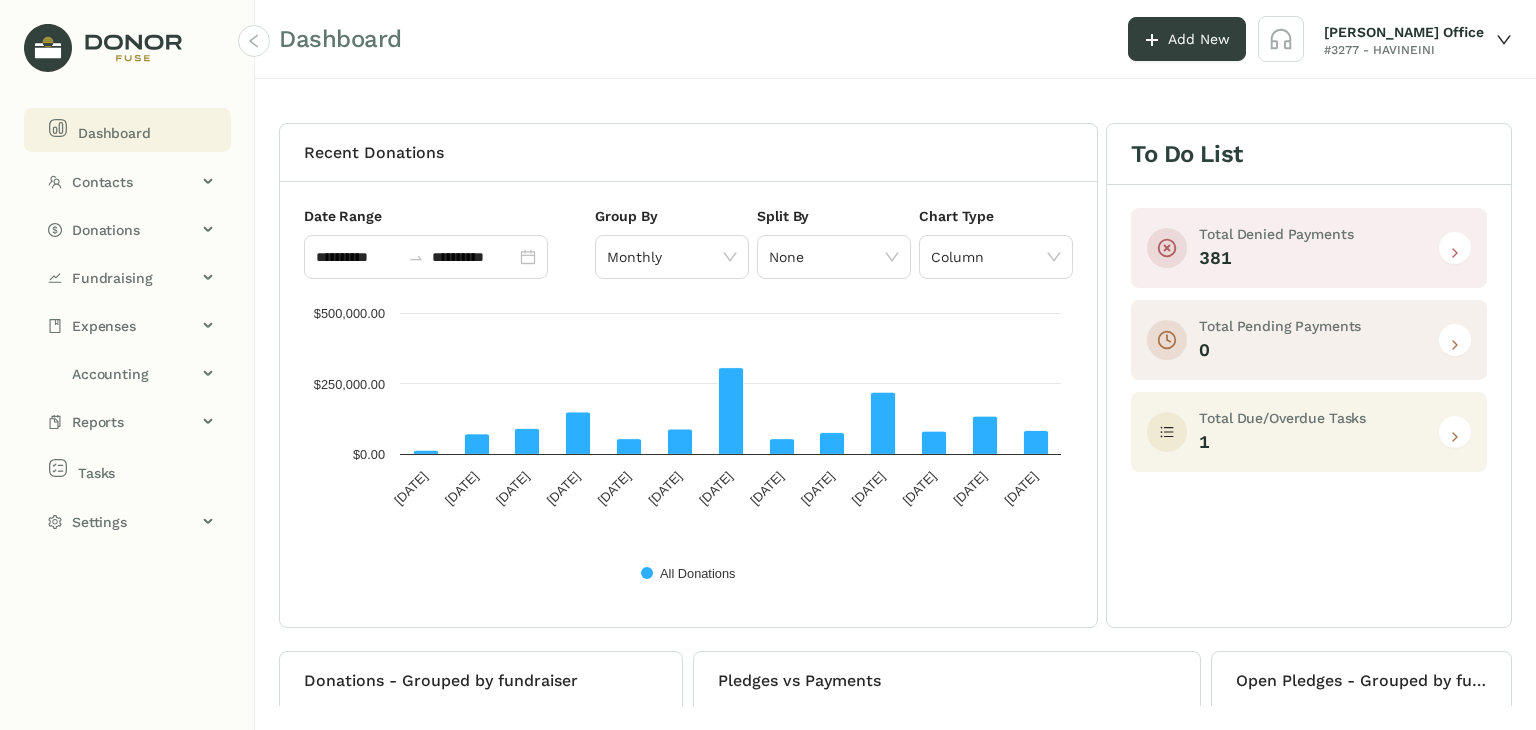 click on "Dashboard Contacts Donors Lists Donations Pledges Payments Schedules Campaigns Fundraising Fundraisers Sponsorships Expenses Vendors Bills Print Checks Accounting Transactions Chart of Accounts Funds Bank Feed Reconciliation Reports Fundraising Open Pledges Profit & Loss Balance Sheet Account Transactions Vendor Balance Expired Pay. Methods Tasks Settings Account Settings Users Devices Donation Links Gateway Accounts Modules Automations Templates" 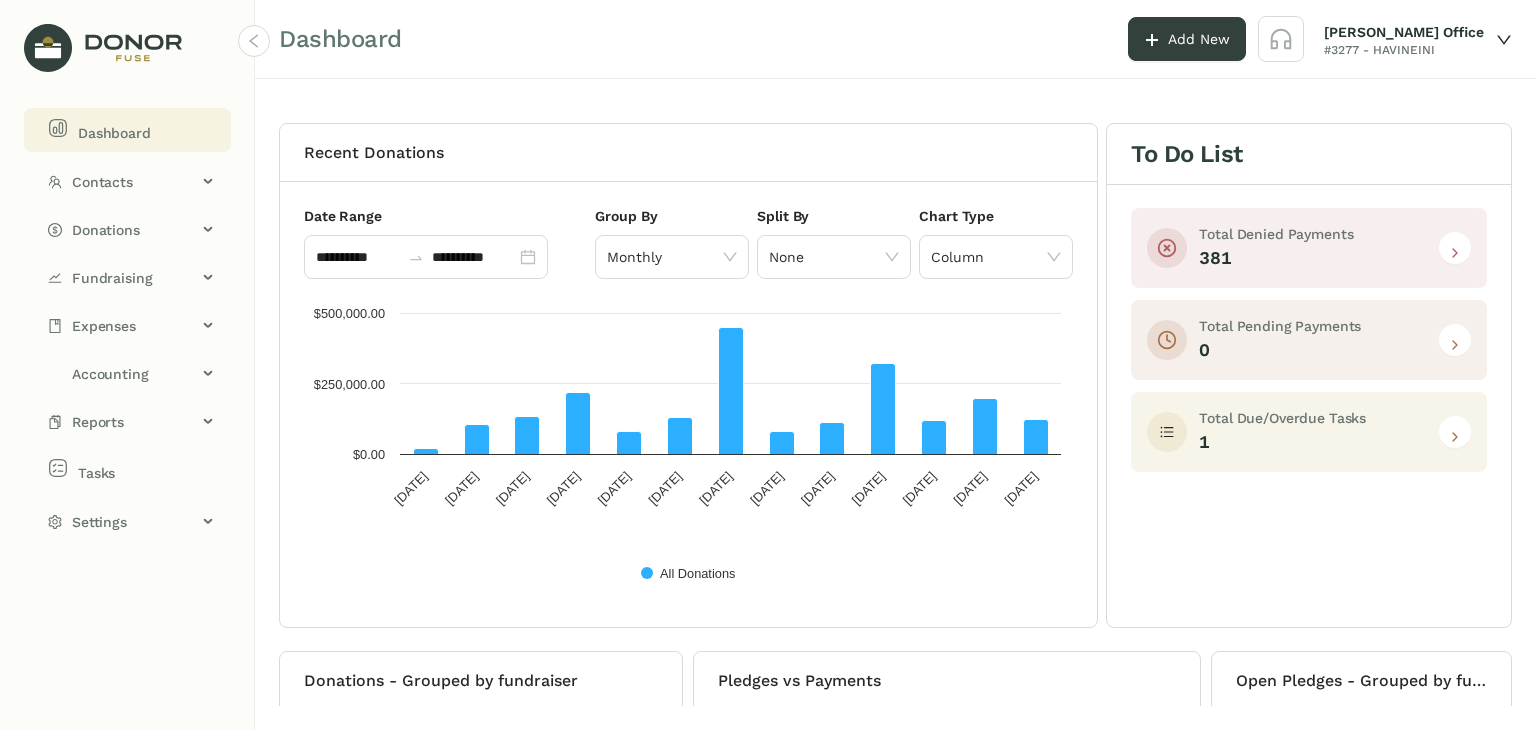 click on "Dashboard" 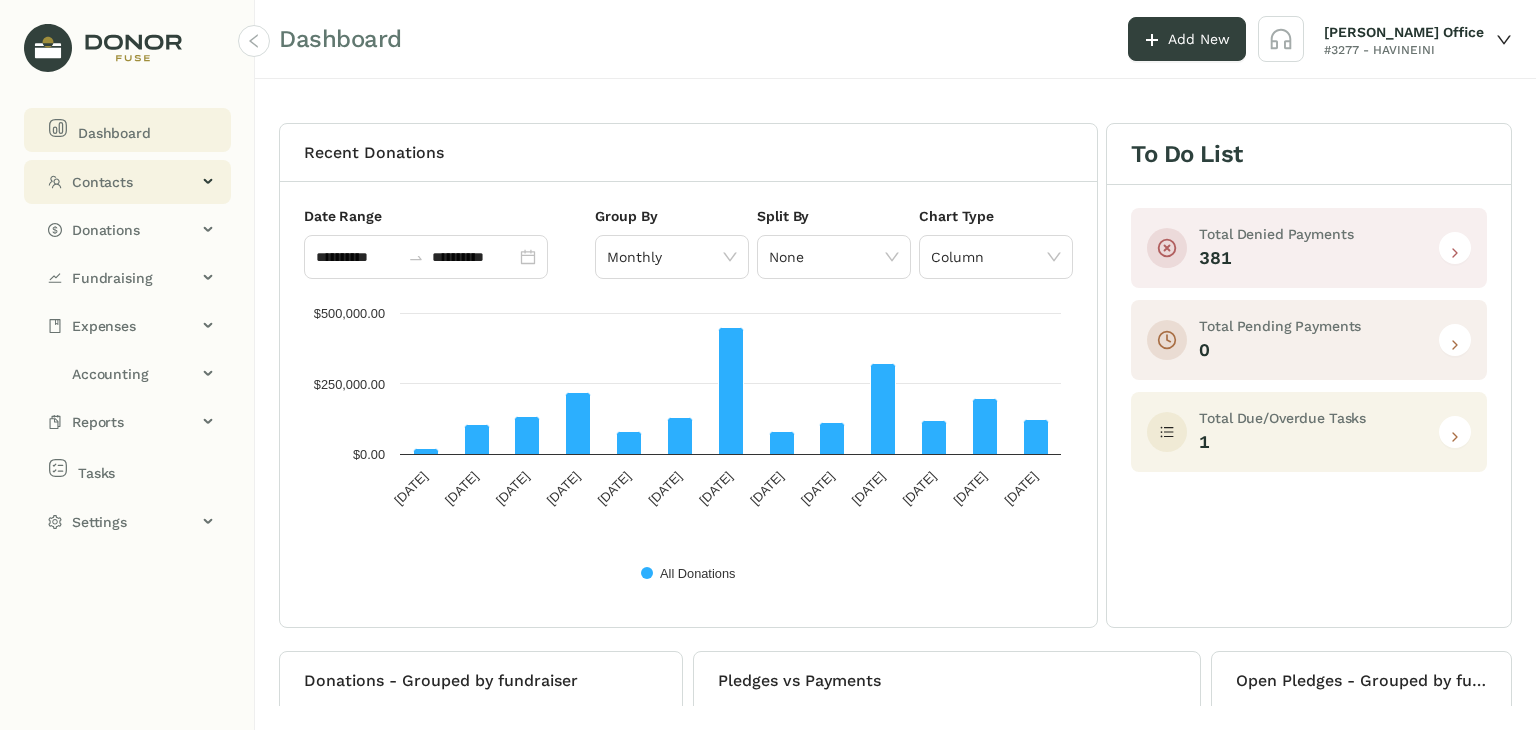 click on "Contacts" 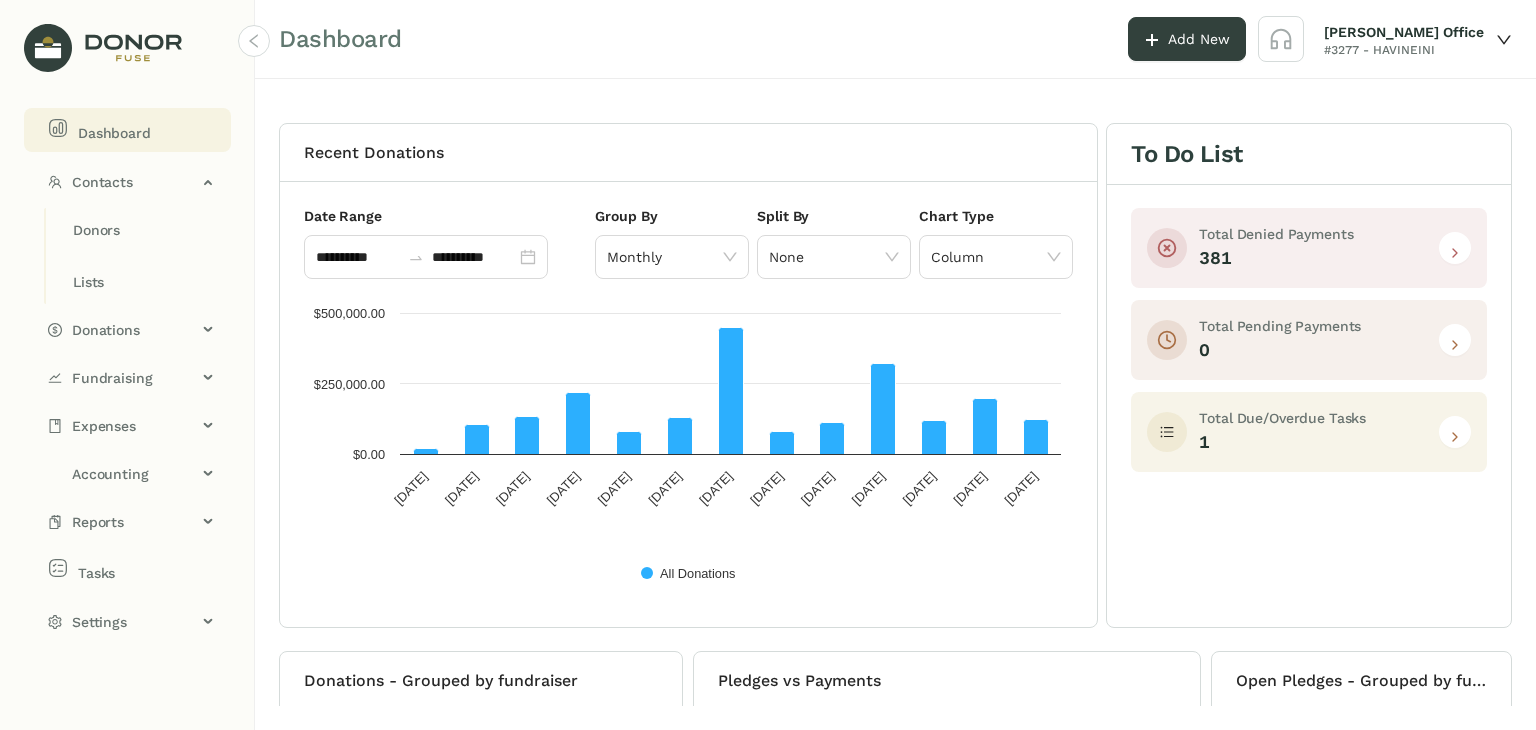 click on "Dashboard" 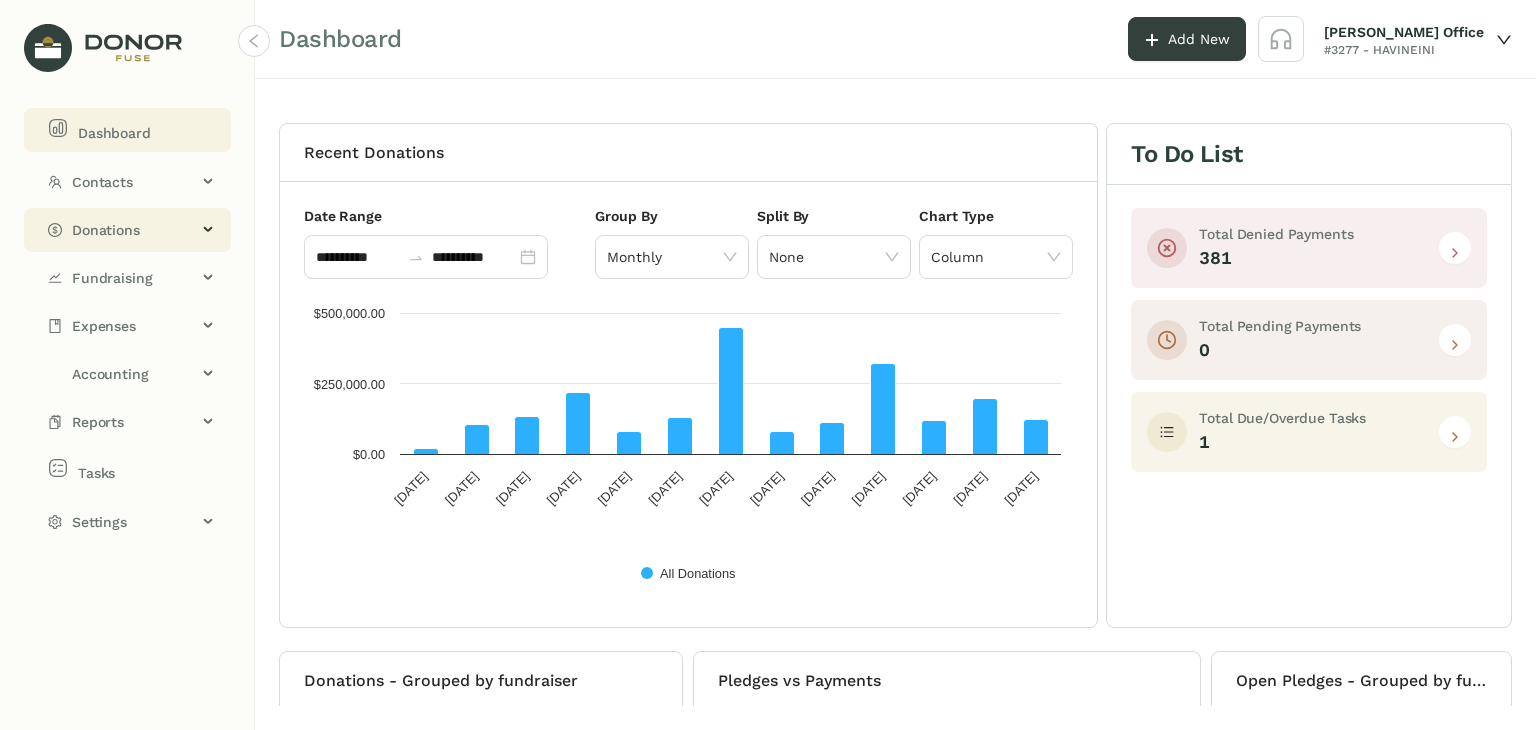 click on "Donations" 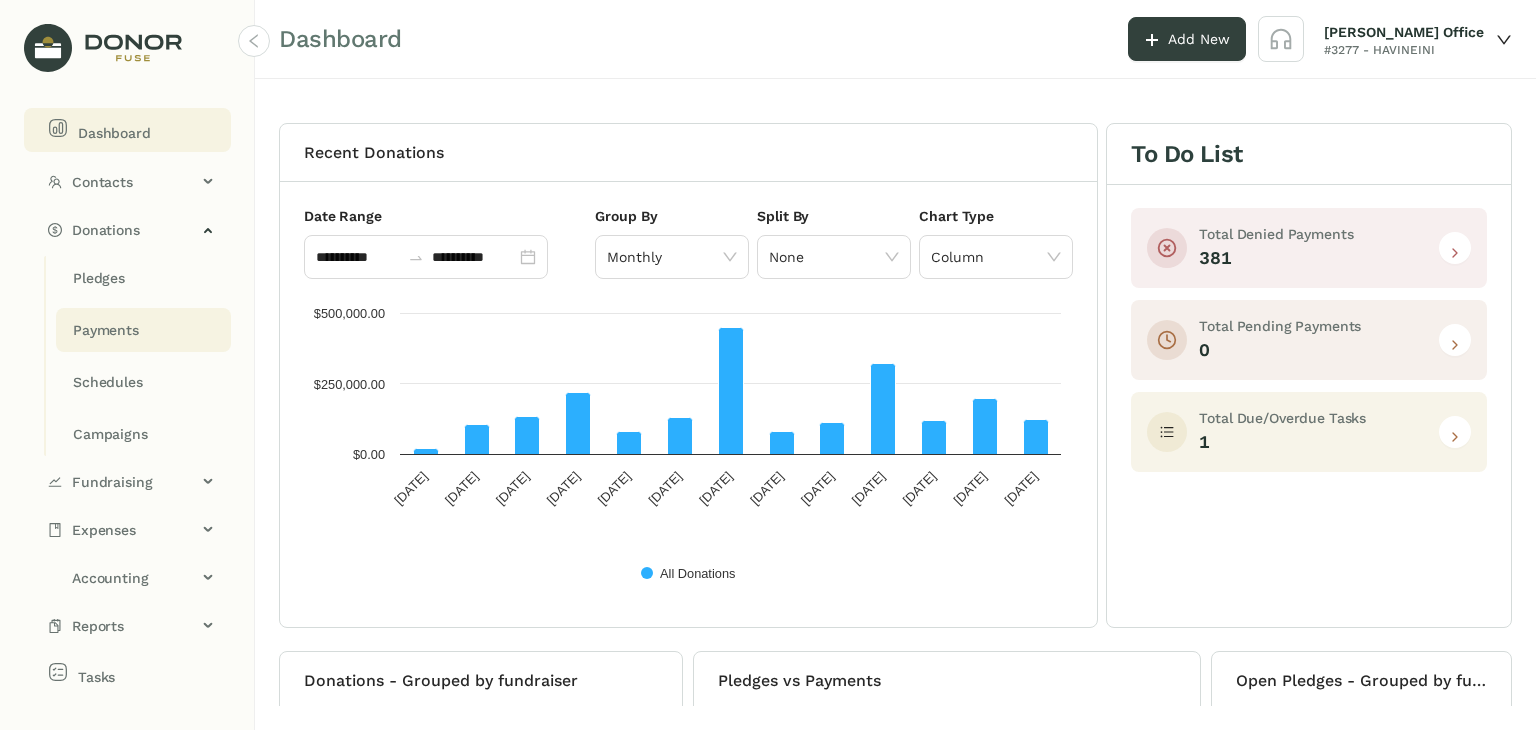 click on "Payments" 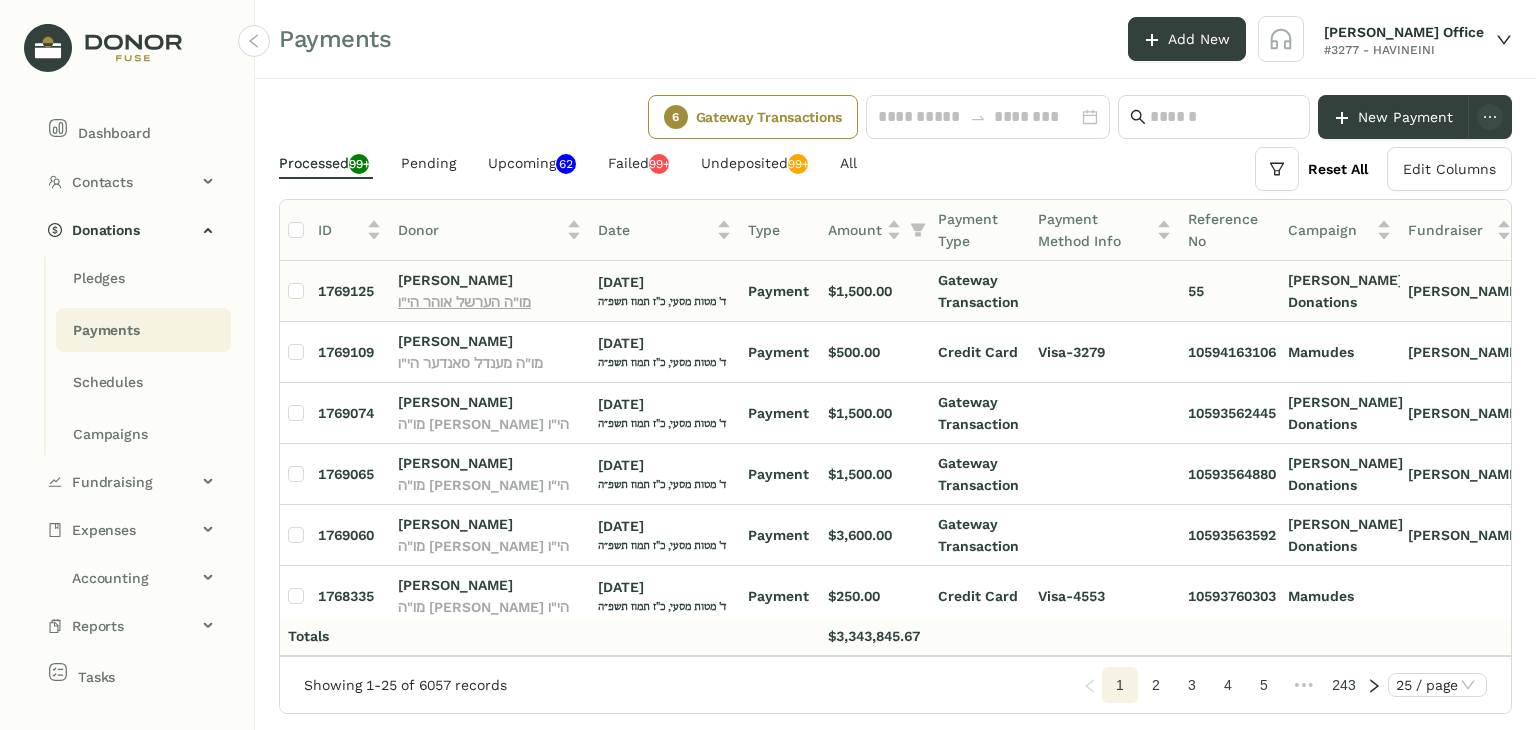 click on "מו"ה הערשל אוהר הי"ו" 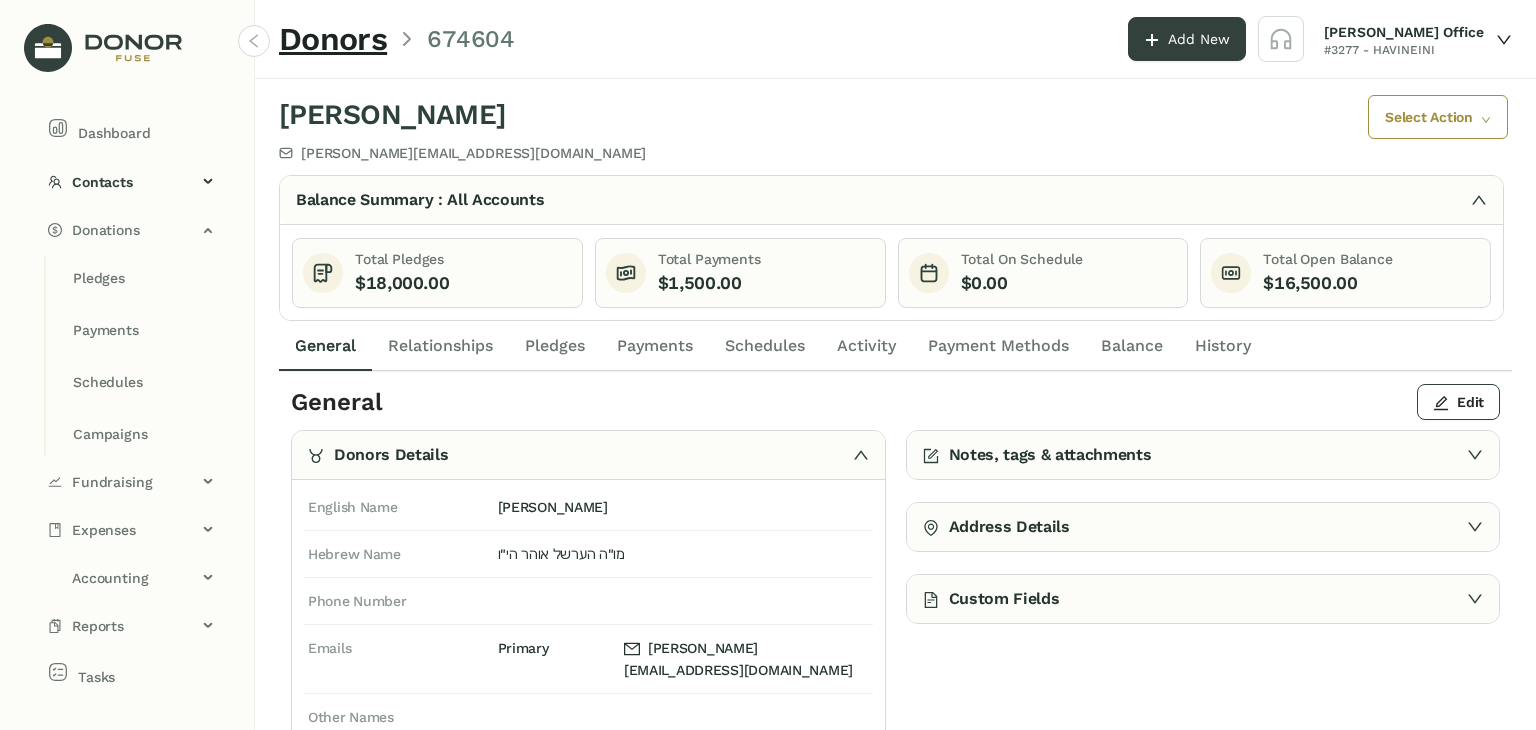 click on "Payments" 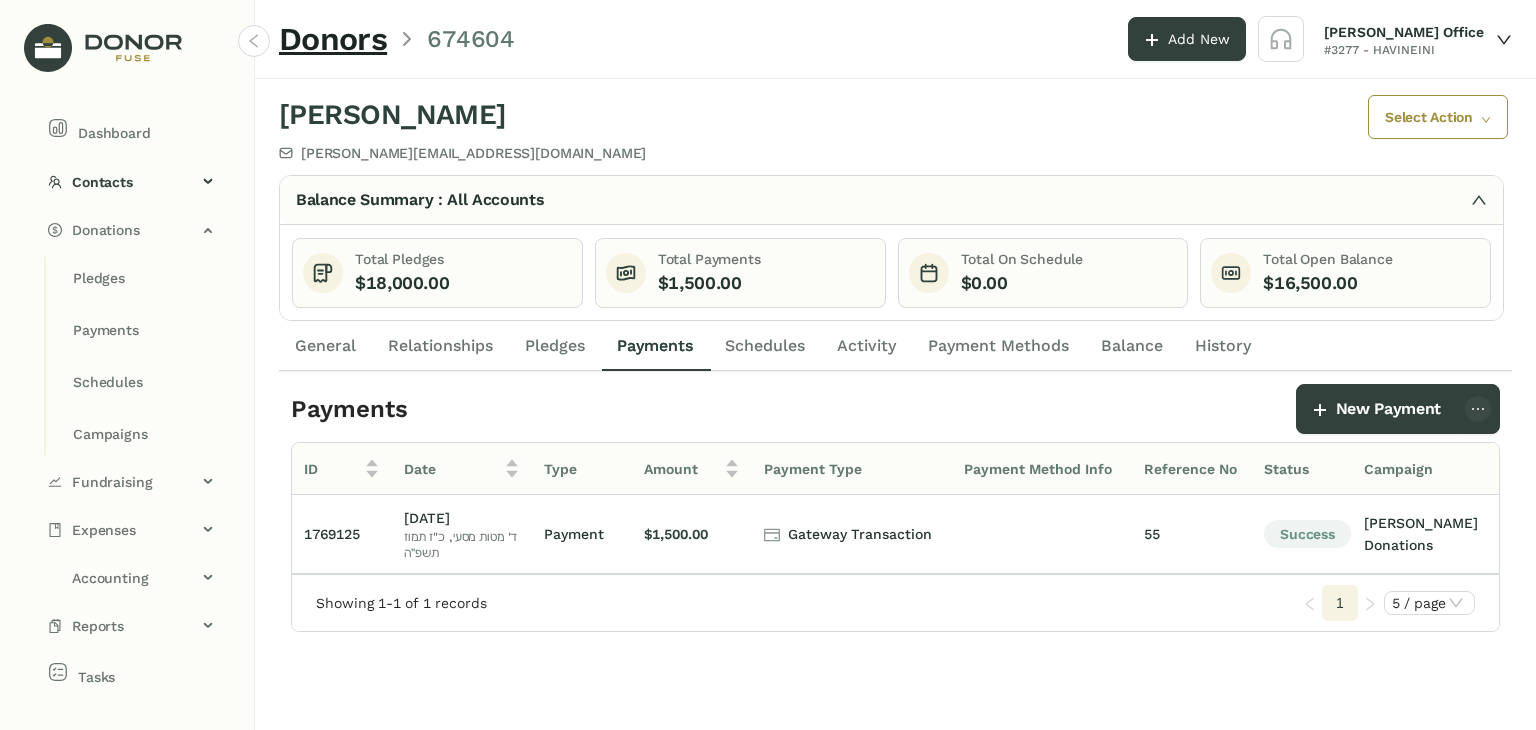 click on "General" 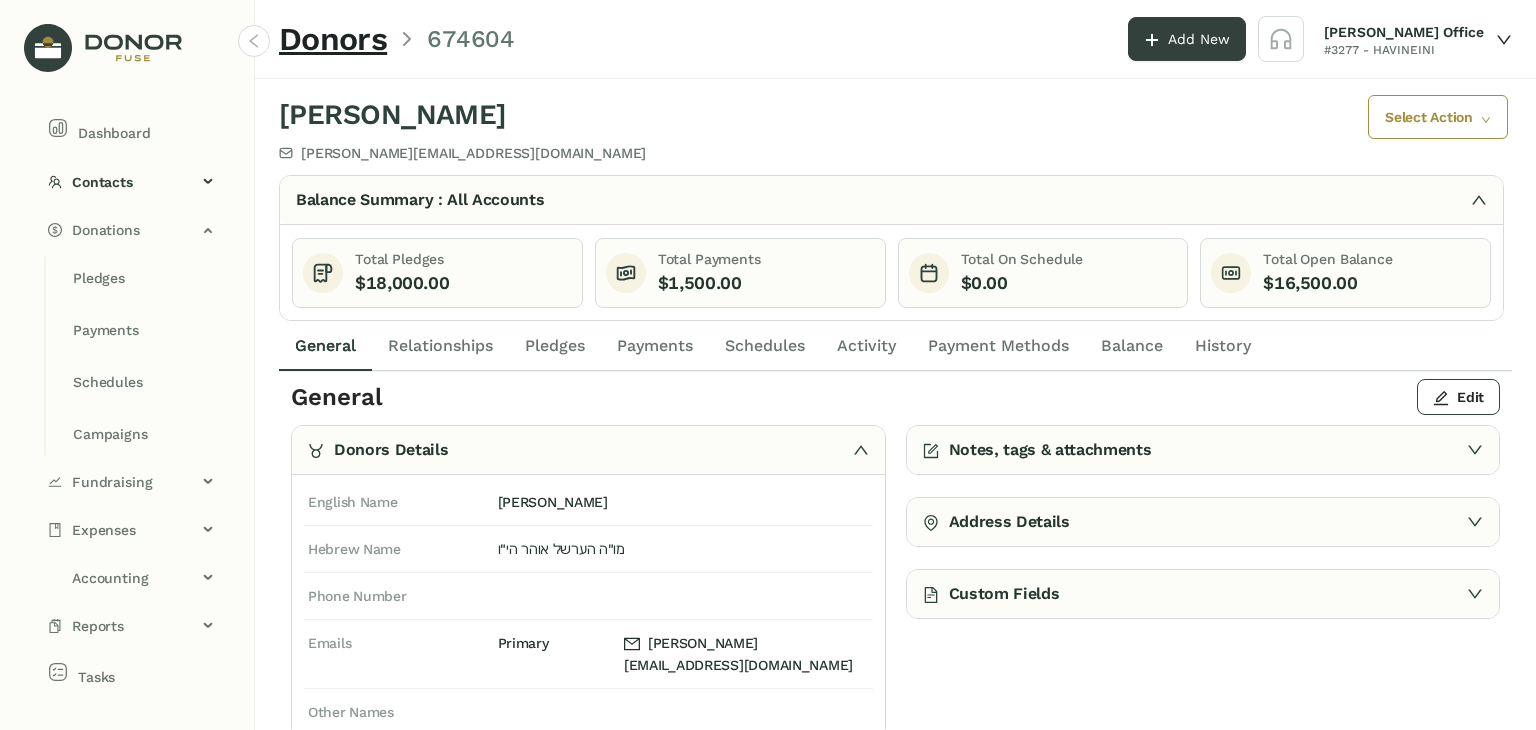scroll, scrollTop: 0, scrollLeft: 0, axis: both 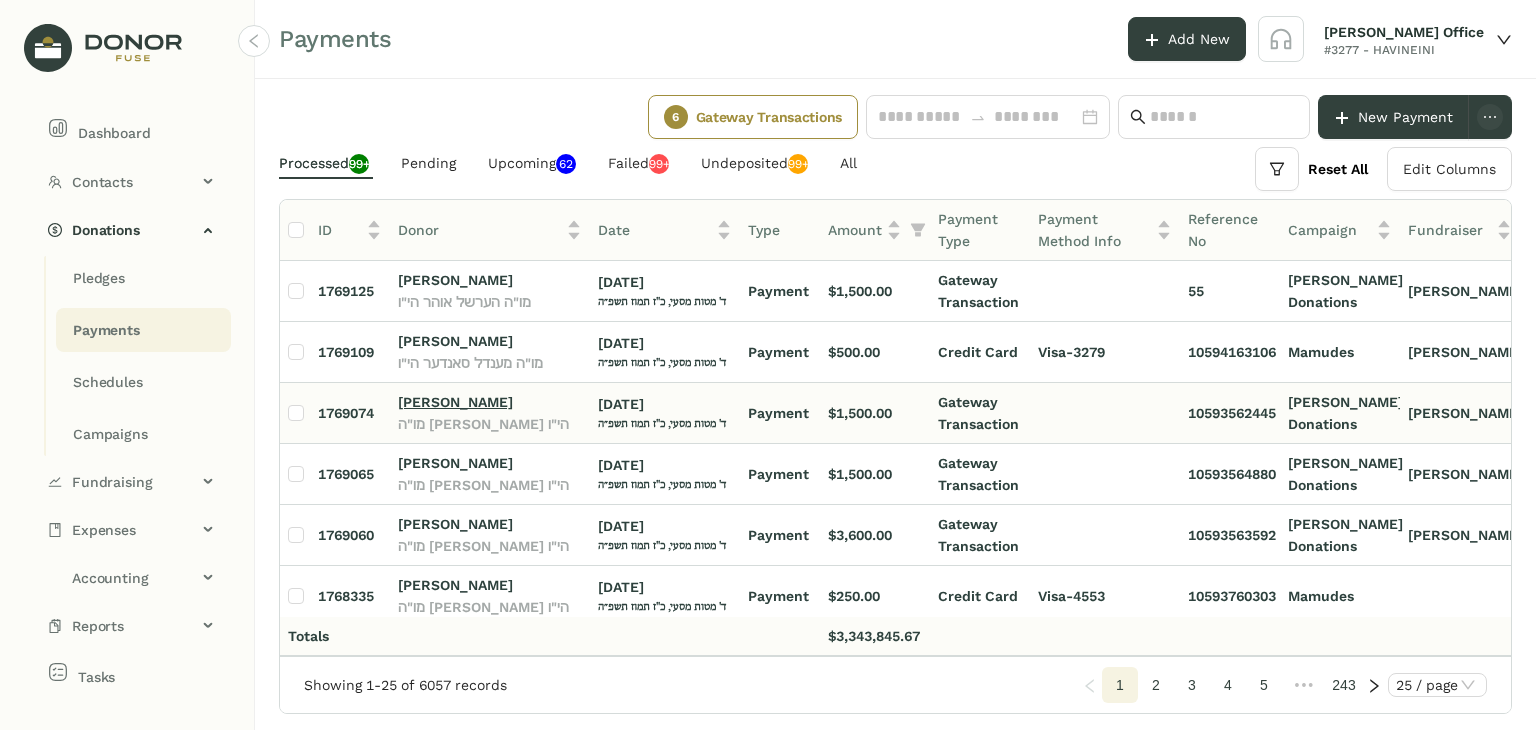 click on "[PERSON_NAME]" 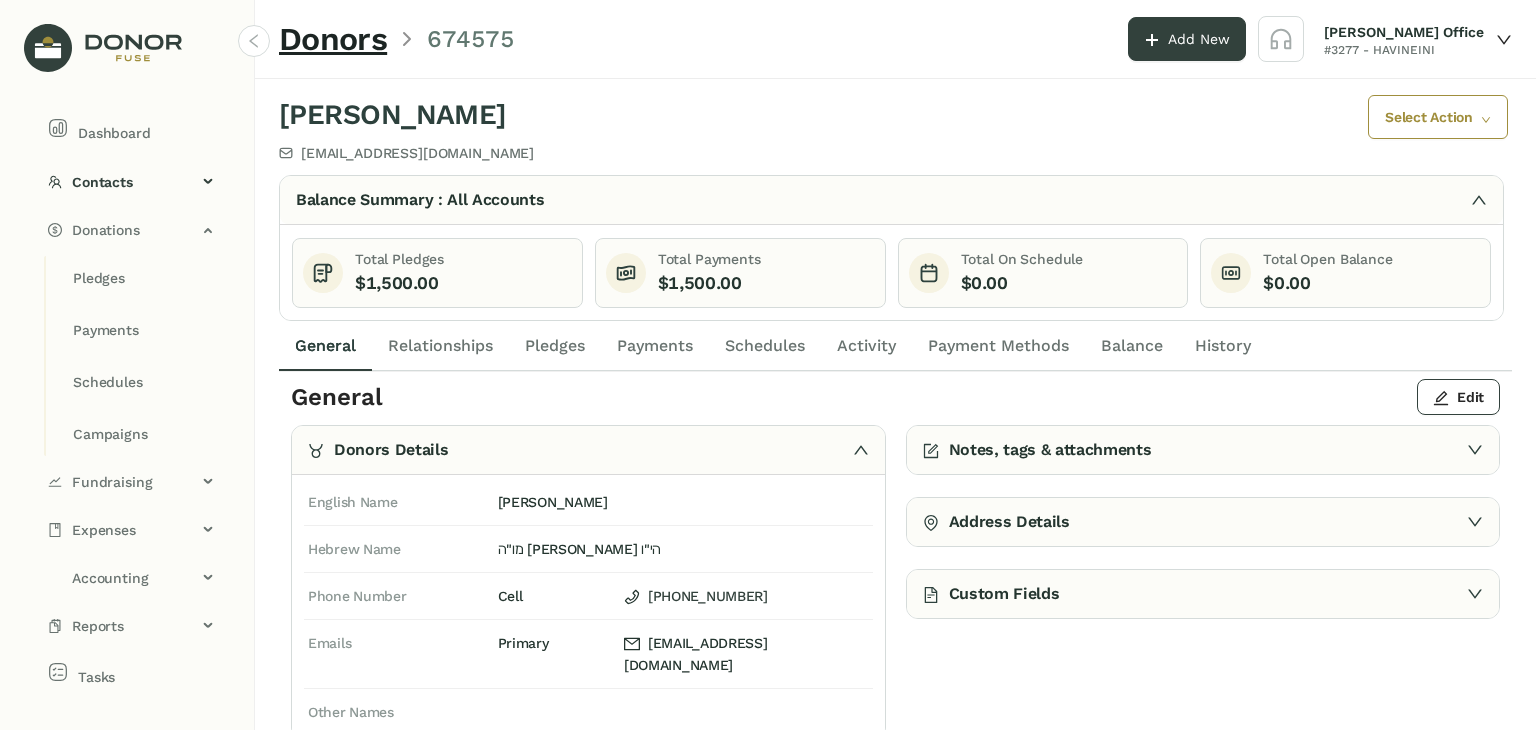 scroll, scrollTop: 0, scrollLeft: 0, axis: both 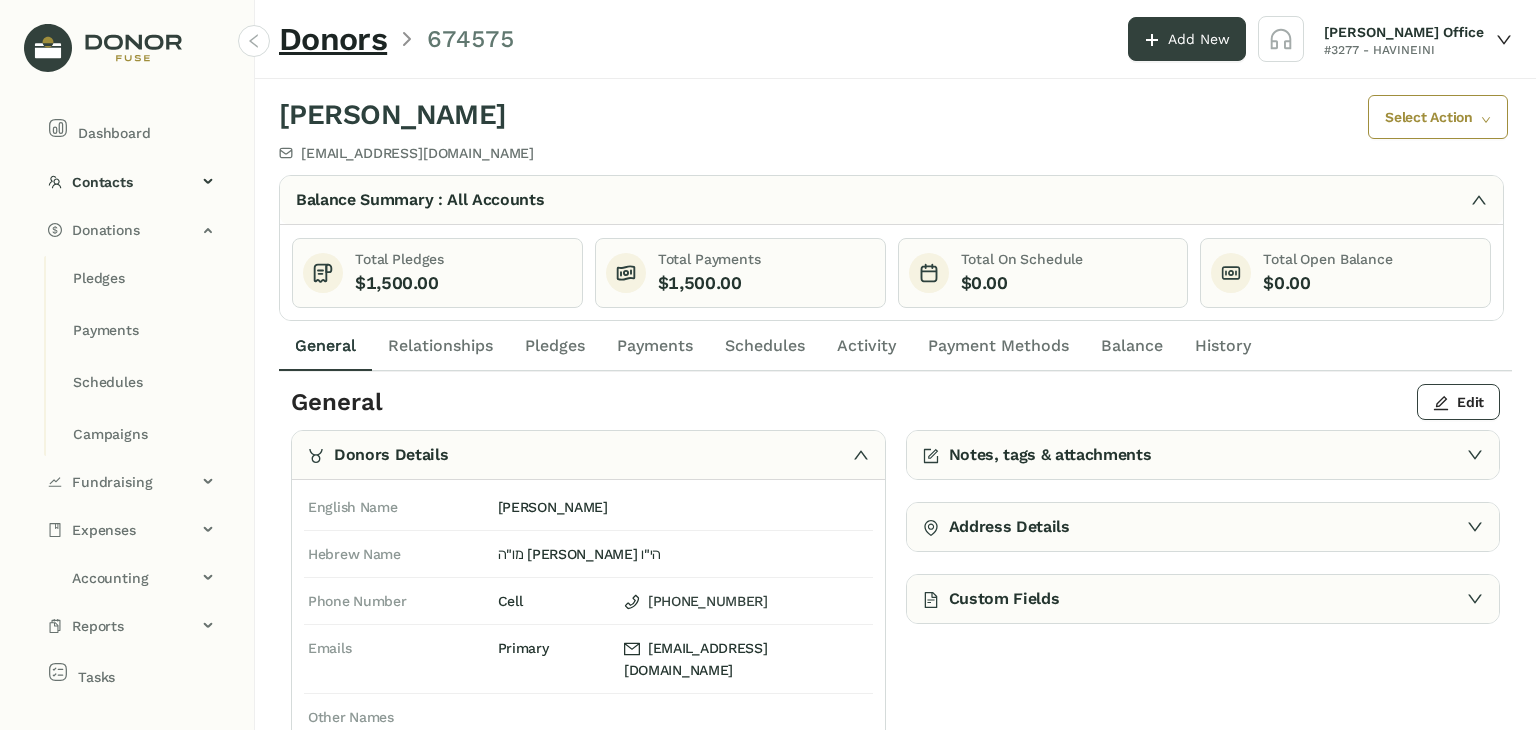 click on "Payments" 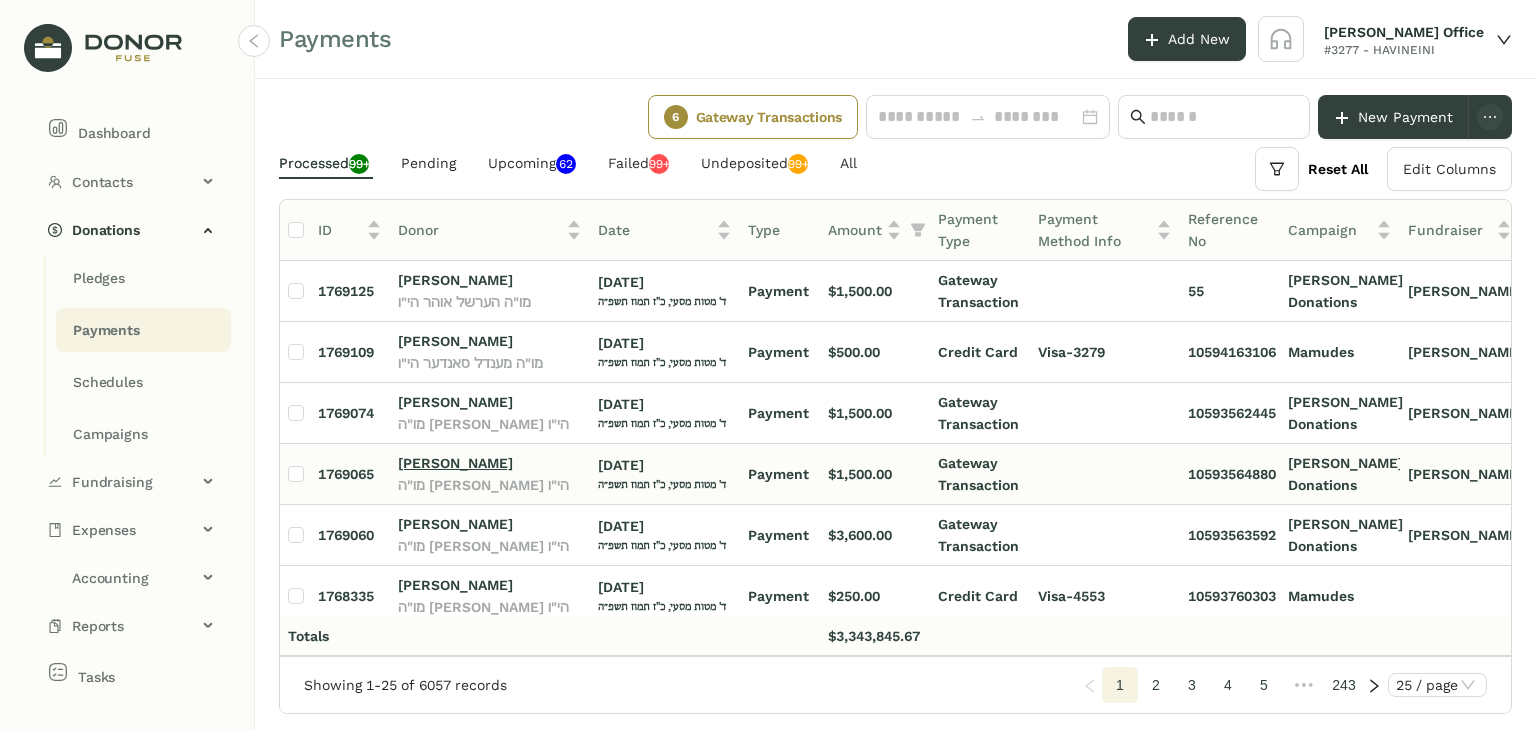 click on "[PERSON_NAME]" 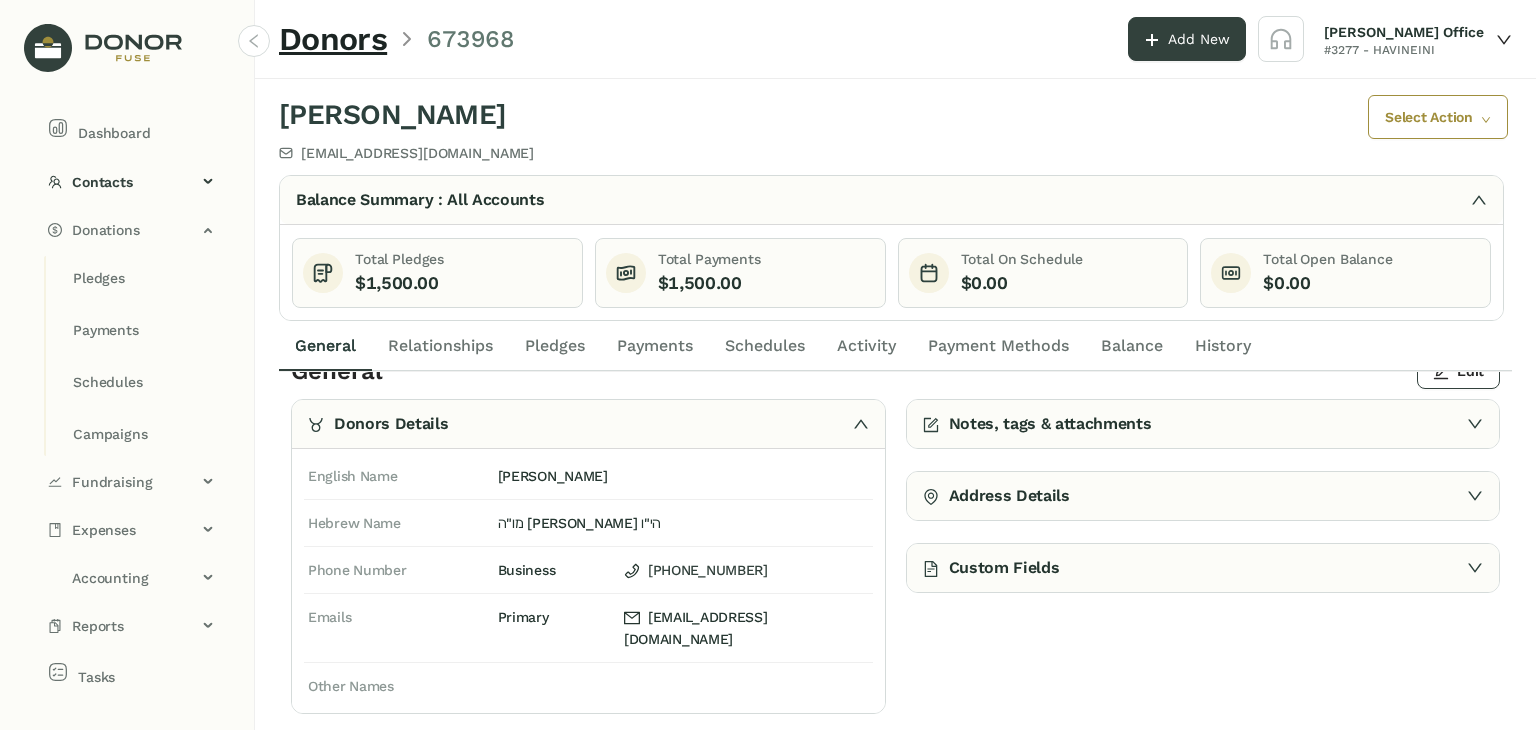scroll, scrollTop: 0, scrollLeft: 0, axis: both 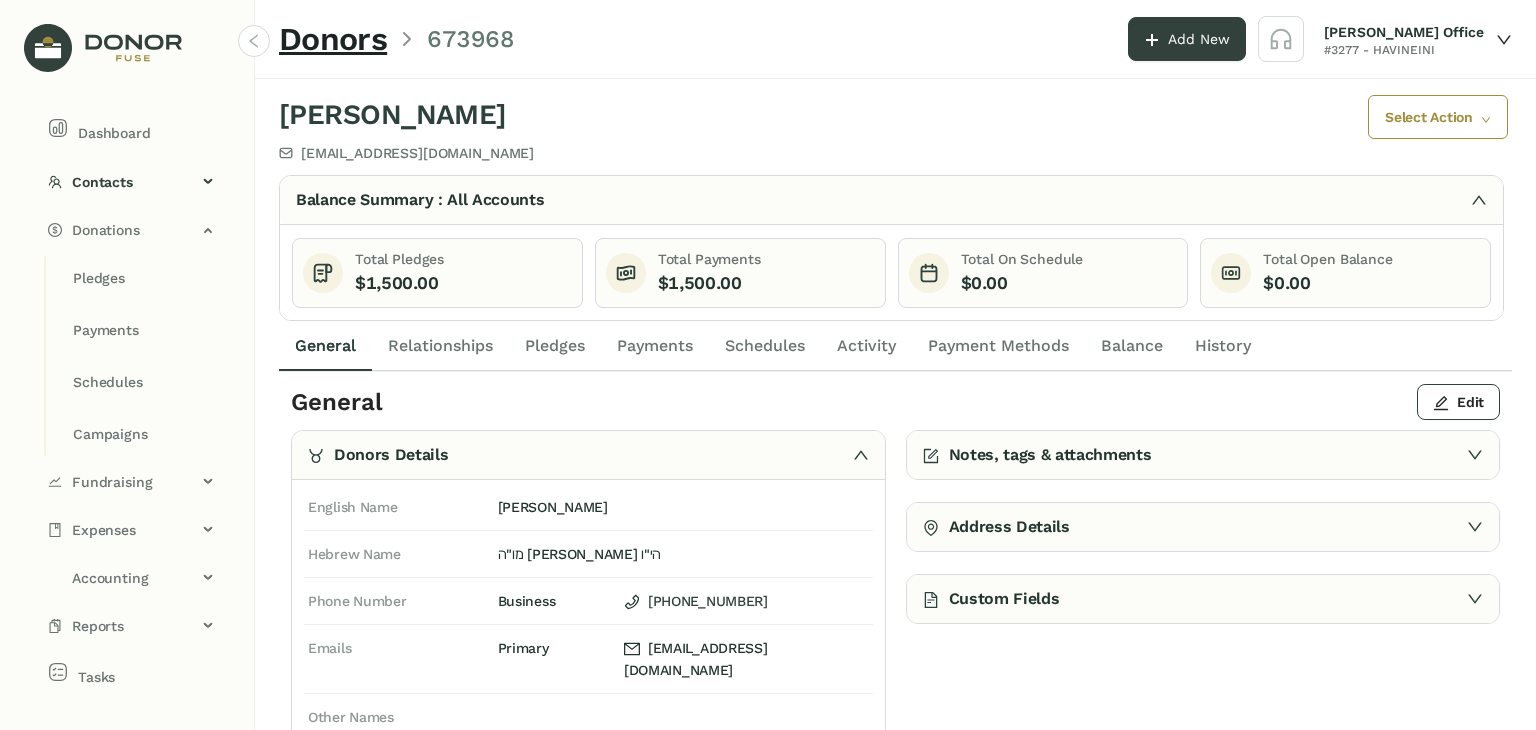 click on "Payments" 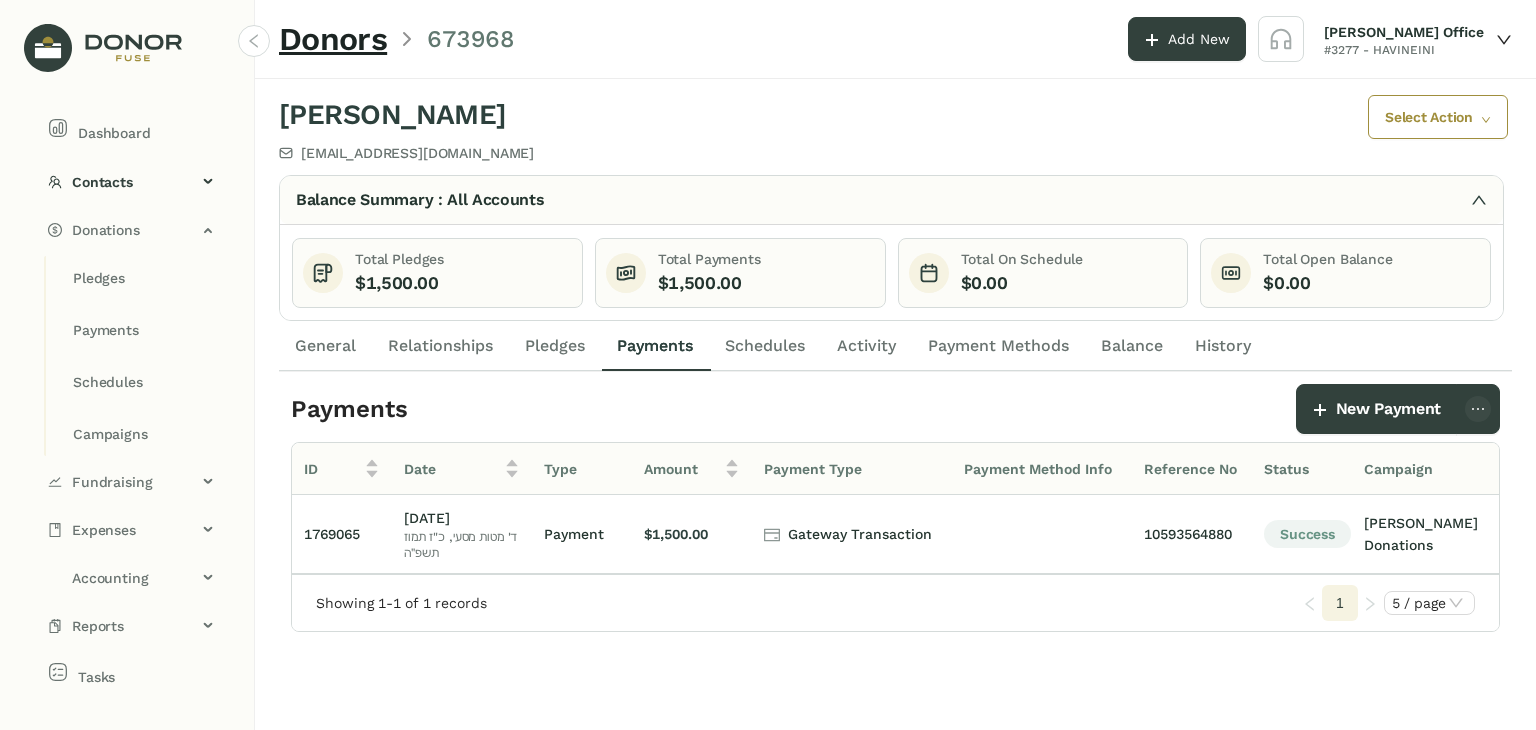 click on "Schedules" 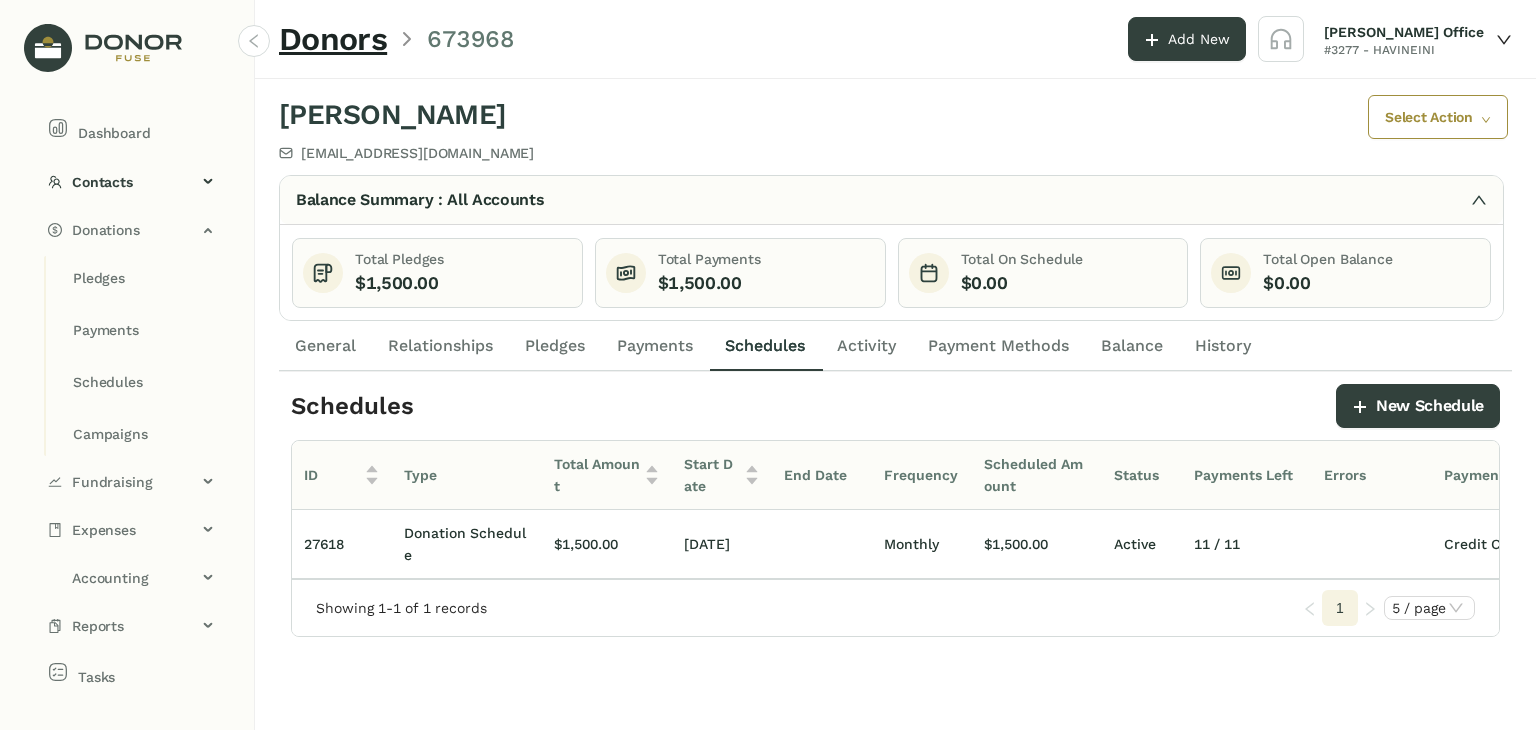 scroll, scrollTop: 0, scrollLeft: 76, axis: horizontal 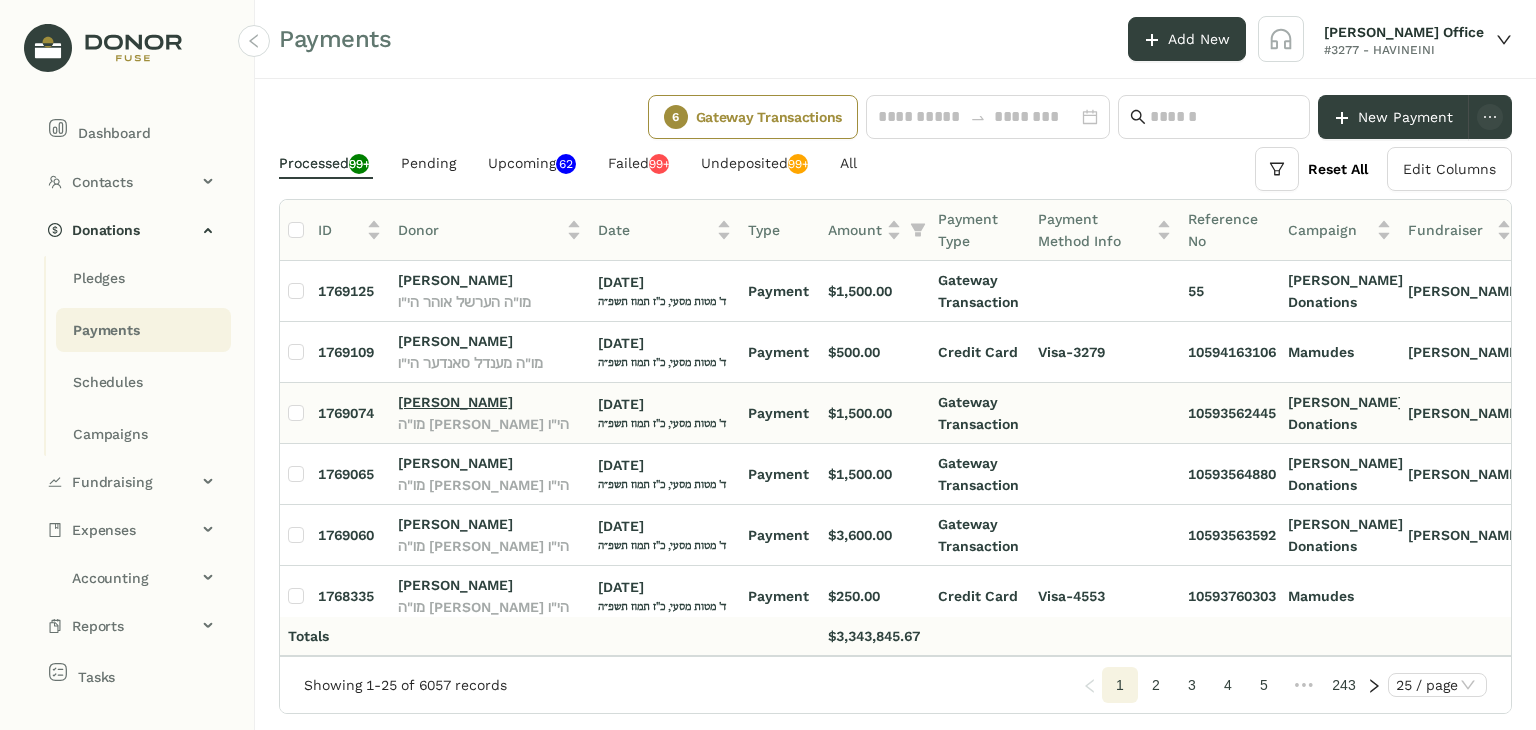 click on "[PERSON_NAME]" 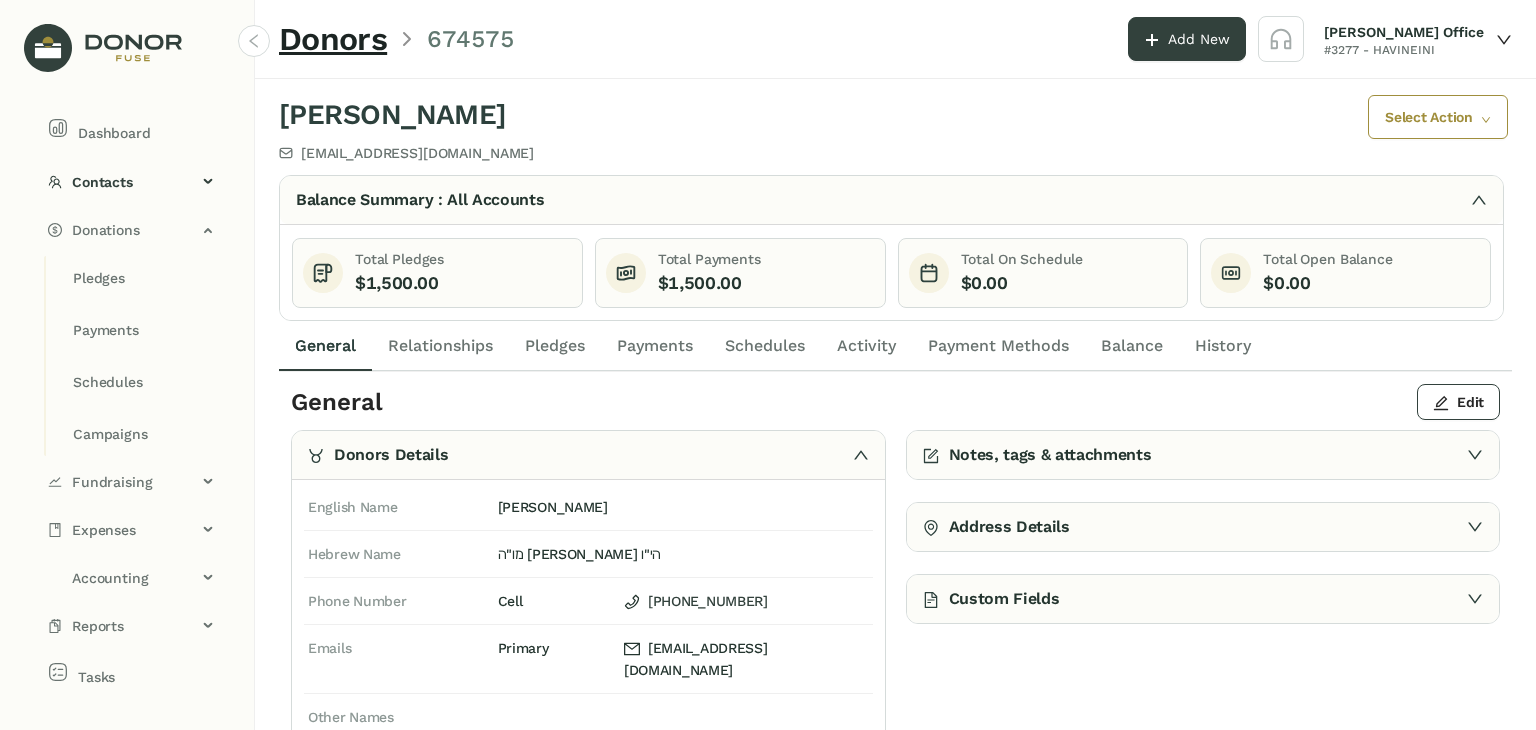 click on "Schedules" 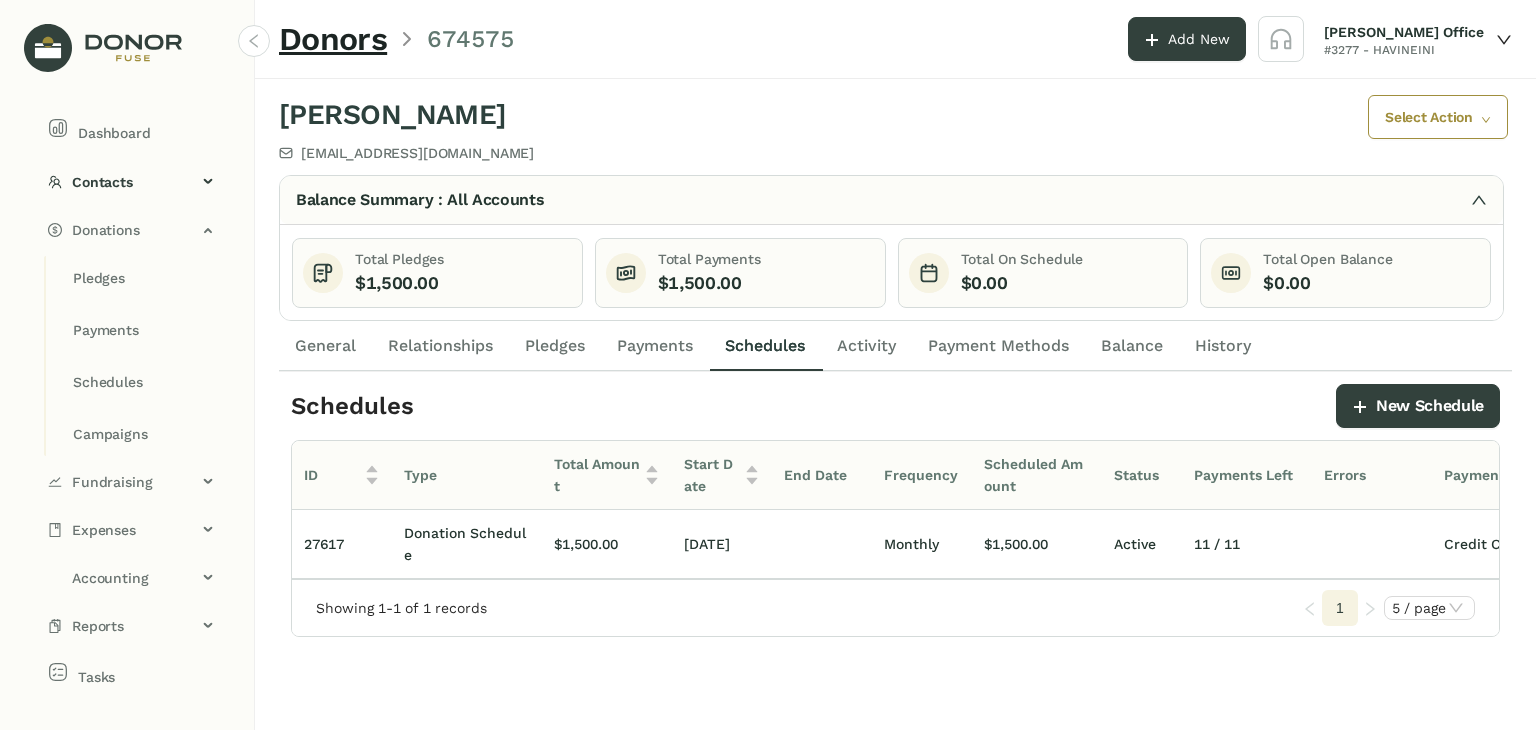 scroll, scrollTop: 0, scrollLeft: 94, axis: horizontal 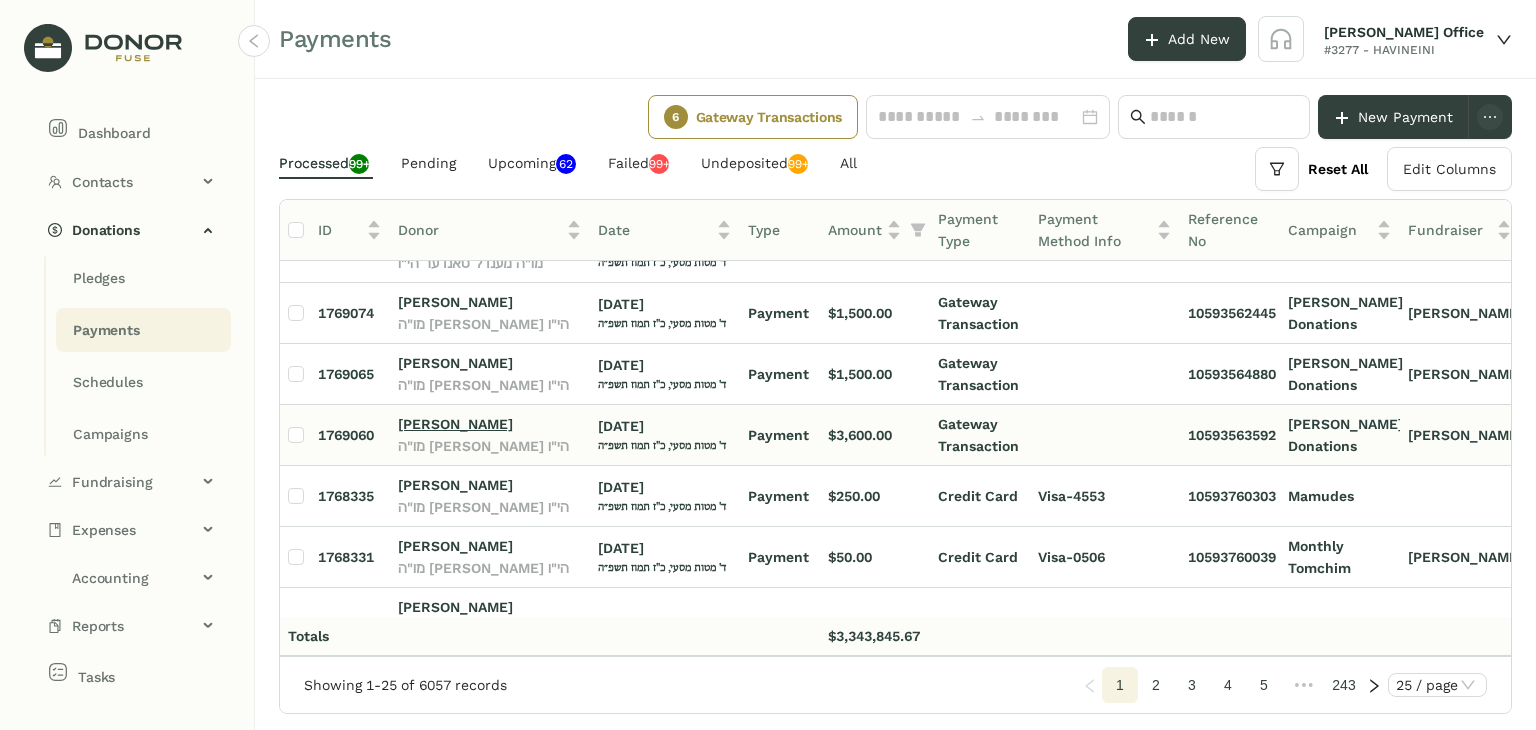 click on "[PERSON_NAME]" 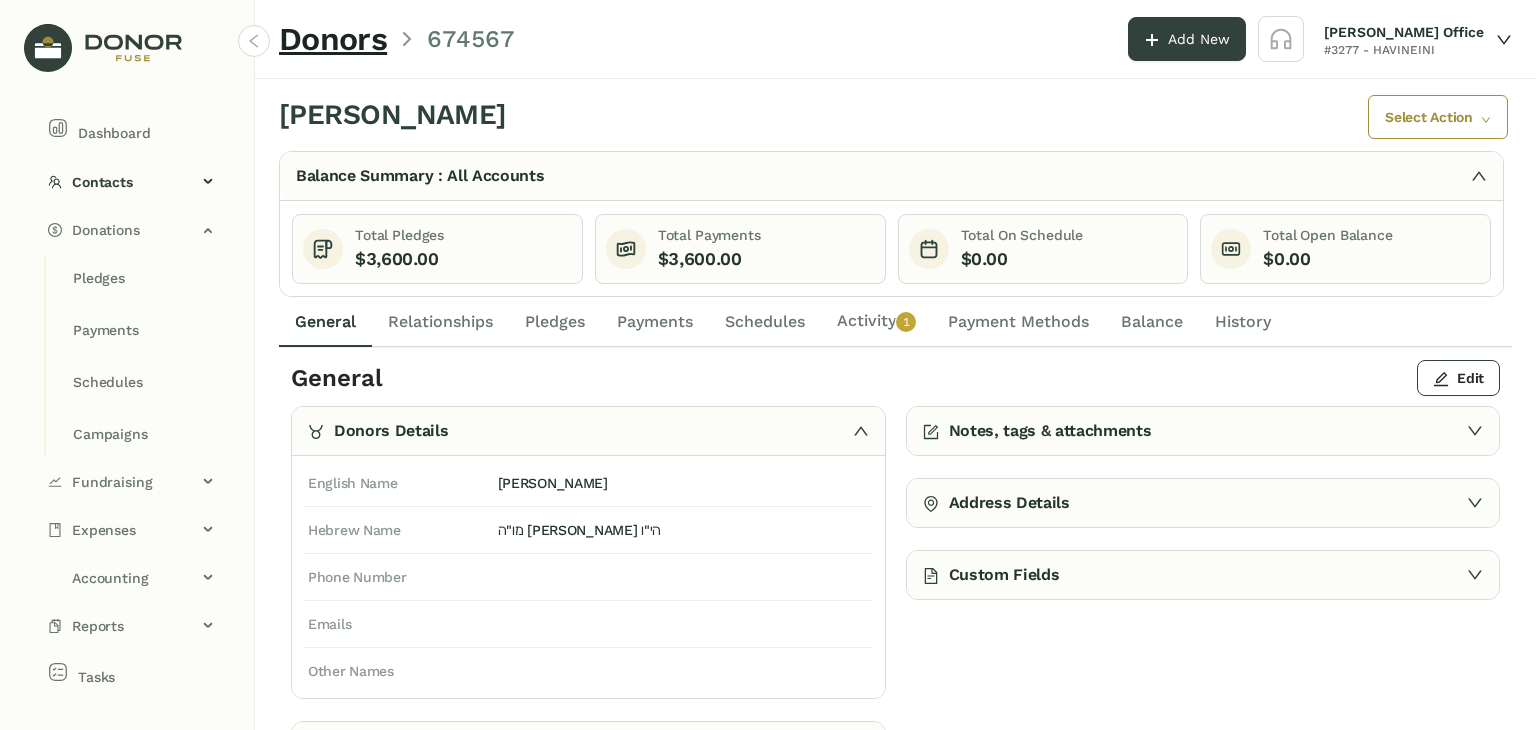 click on "Schedules" 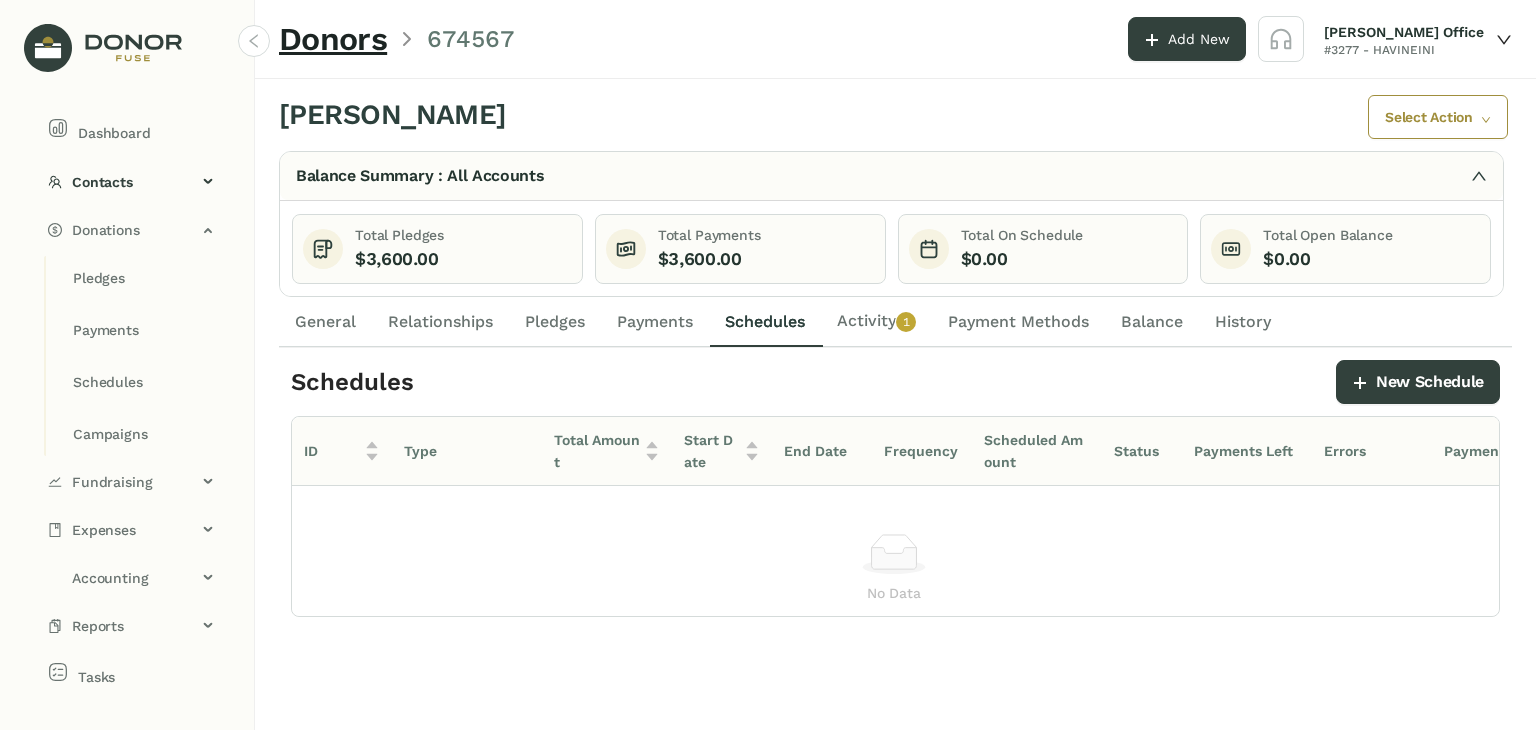 click on "Payments" 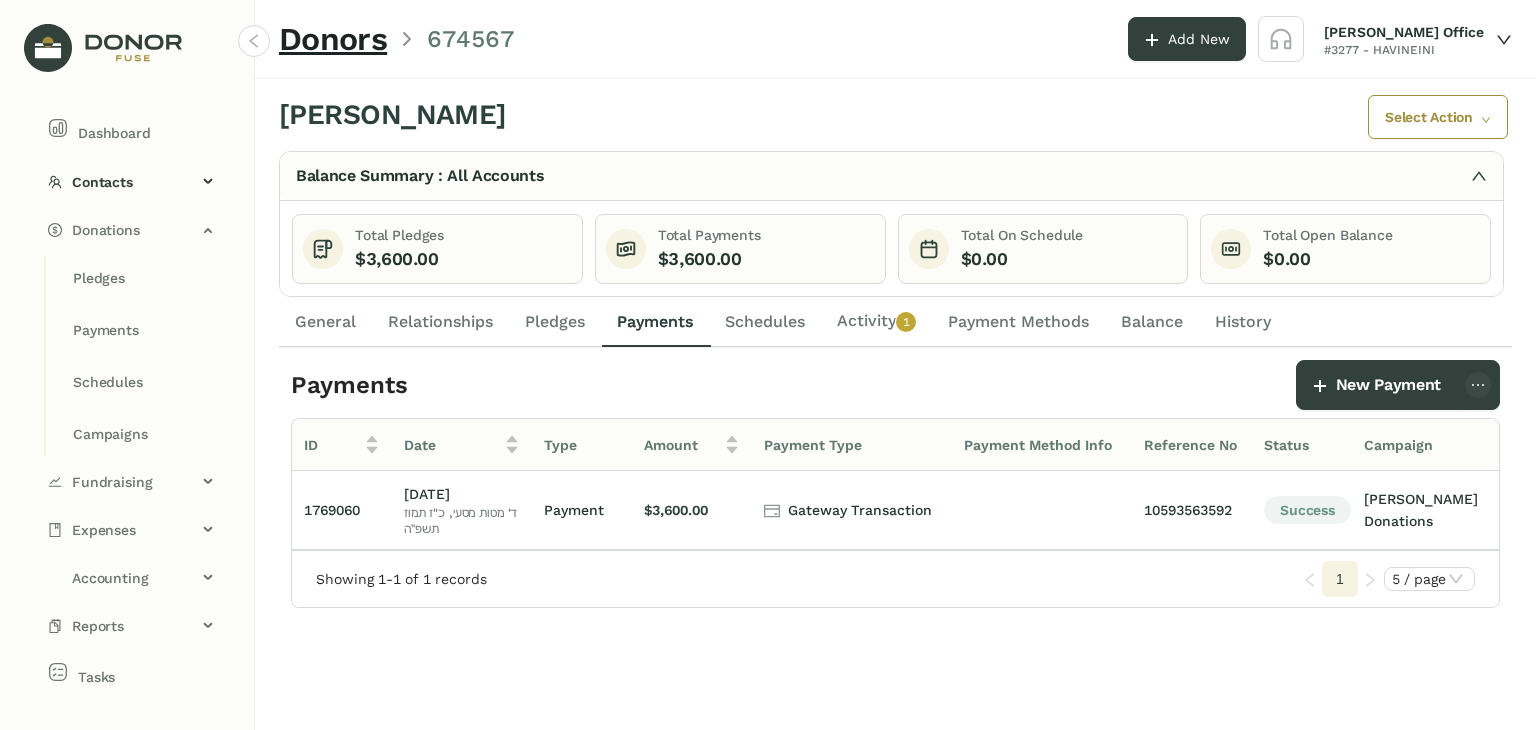 click on "Activity   0   1   2   3   4   5   6   7   8   9" 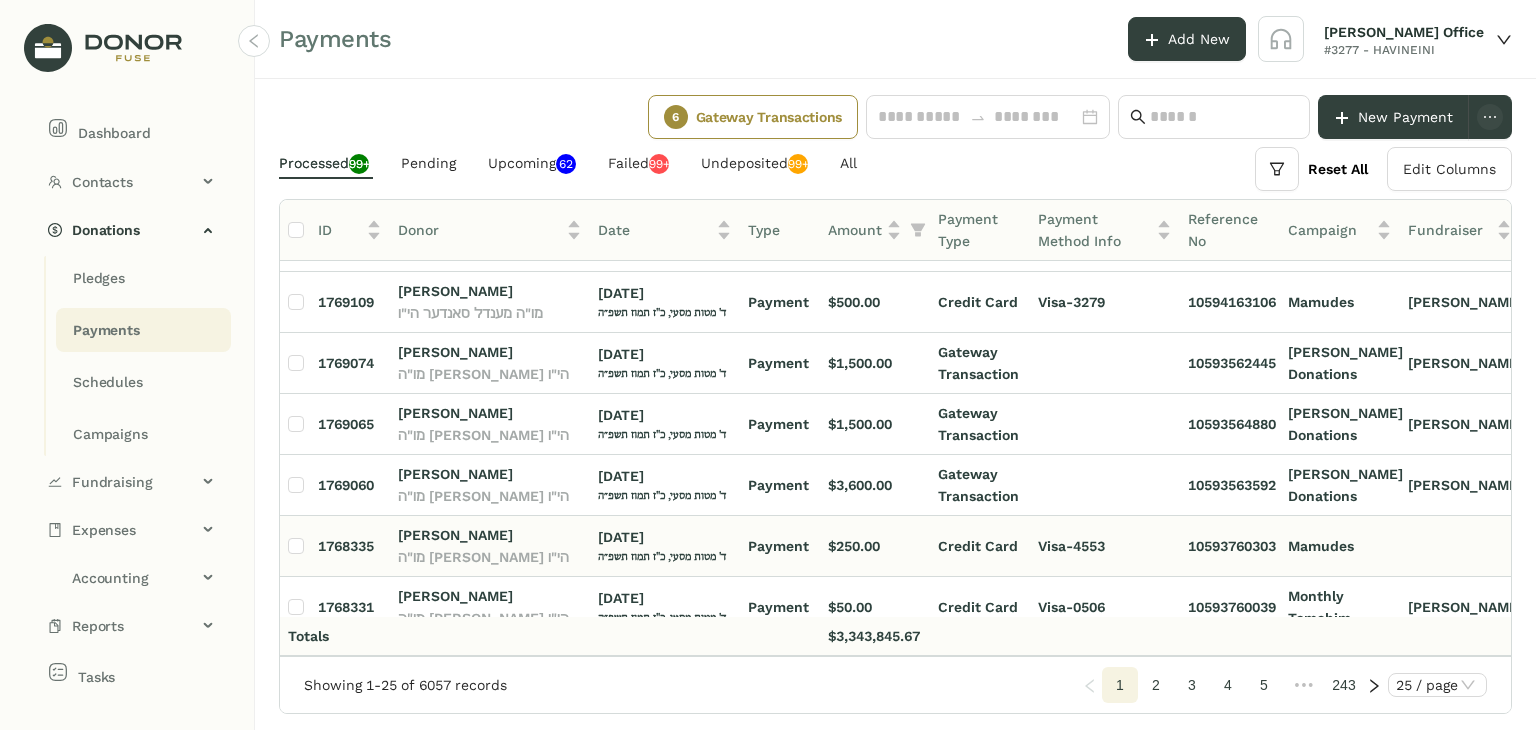 scroll, scrollTop: 0, scrollLeft: 0, axis: both 